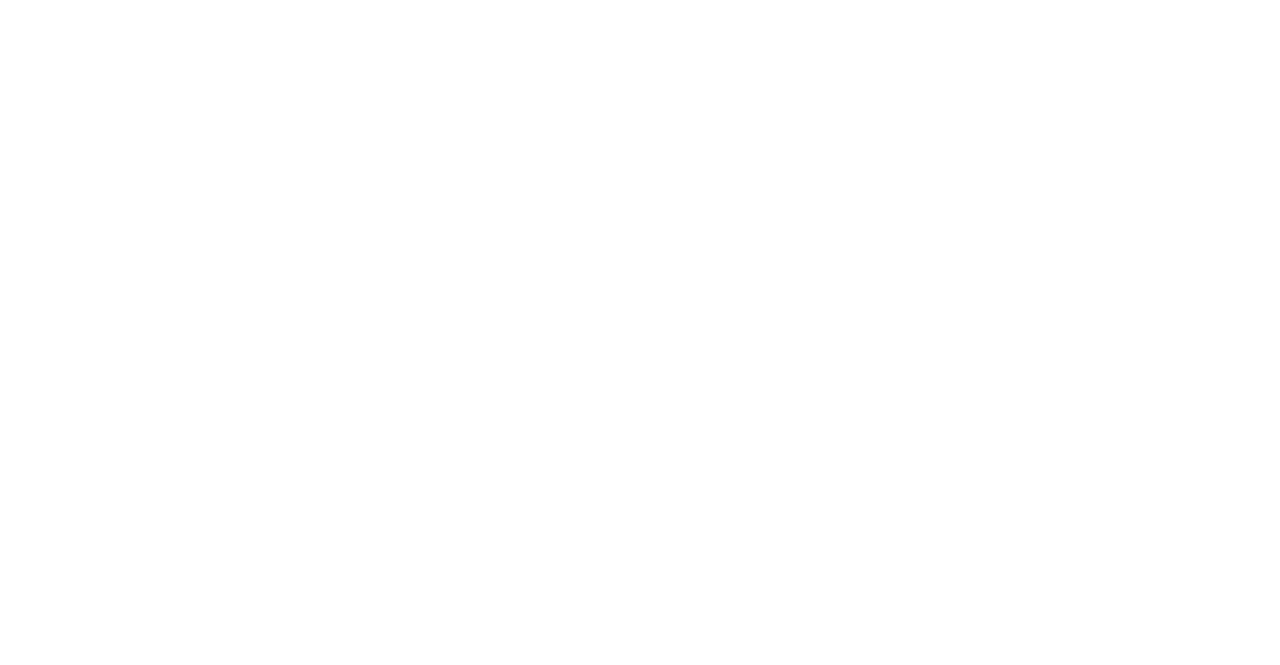 scroll, scrollTop: 0, scrollLeft: 0, axis: both 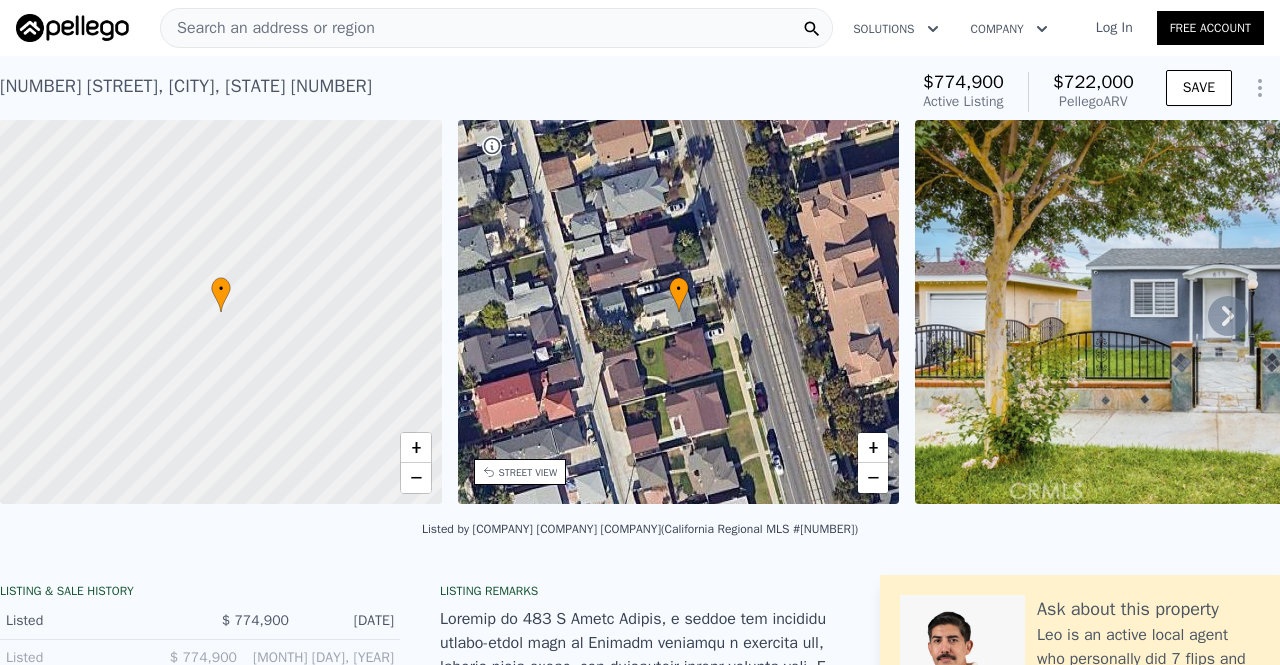 click on "Log In" at bounding box center (1114, 28) 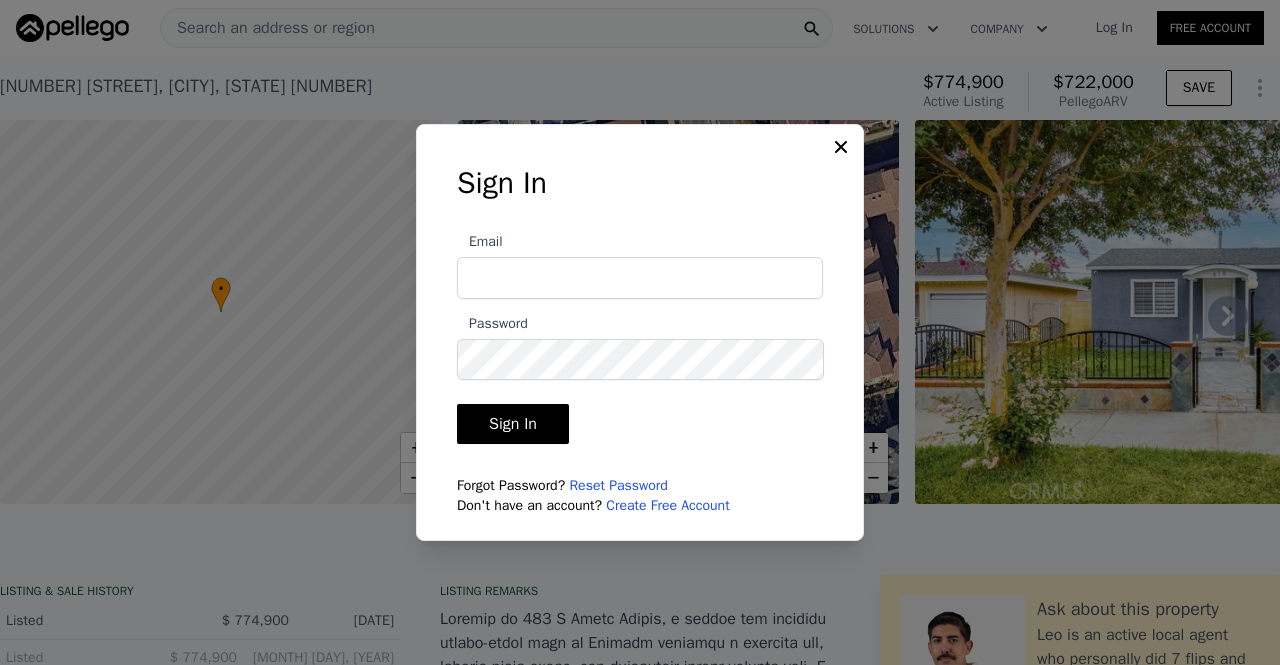 click on "Email" at bounding box center [640, 278] 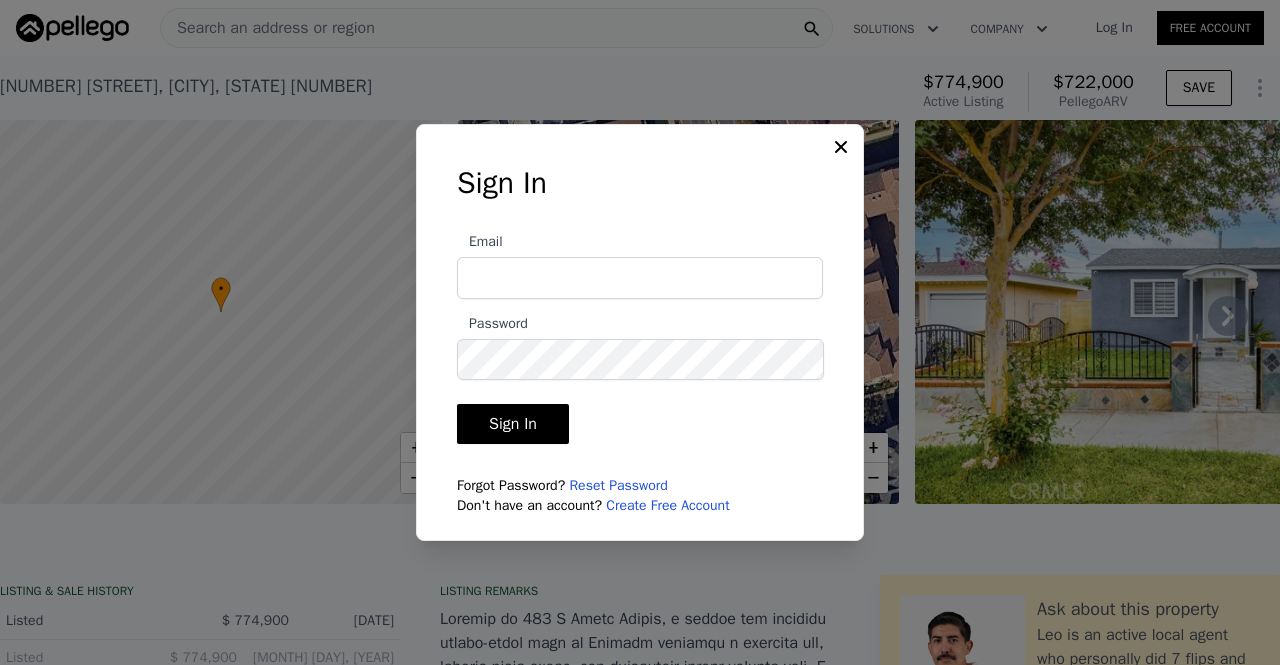type on "[NAME]@[DOMAIN]" 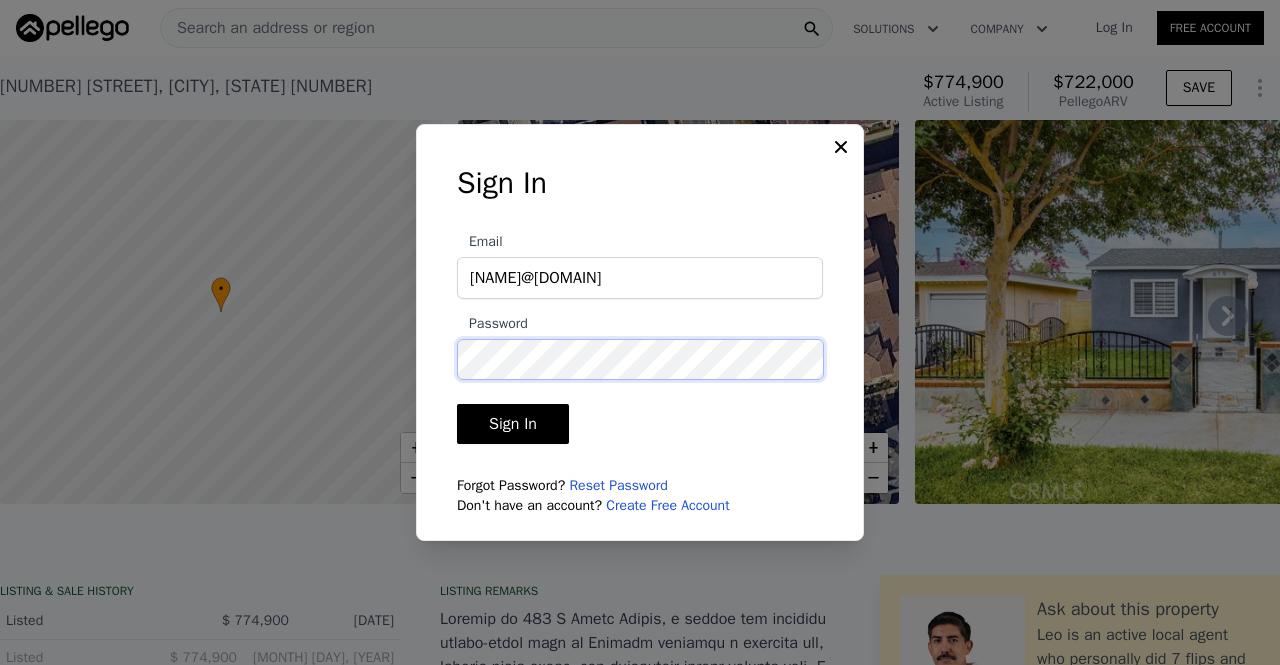 click on "Sign In" at bounding box center [513, 424] 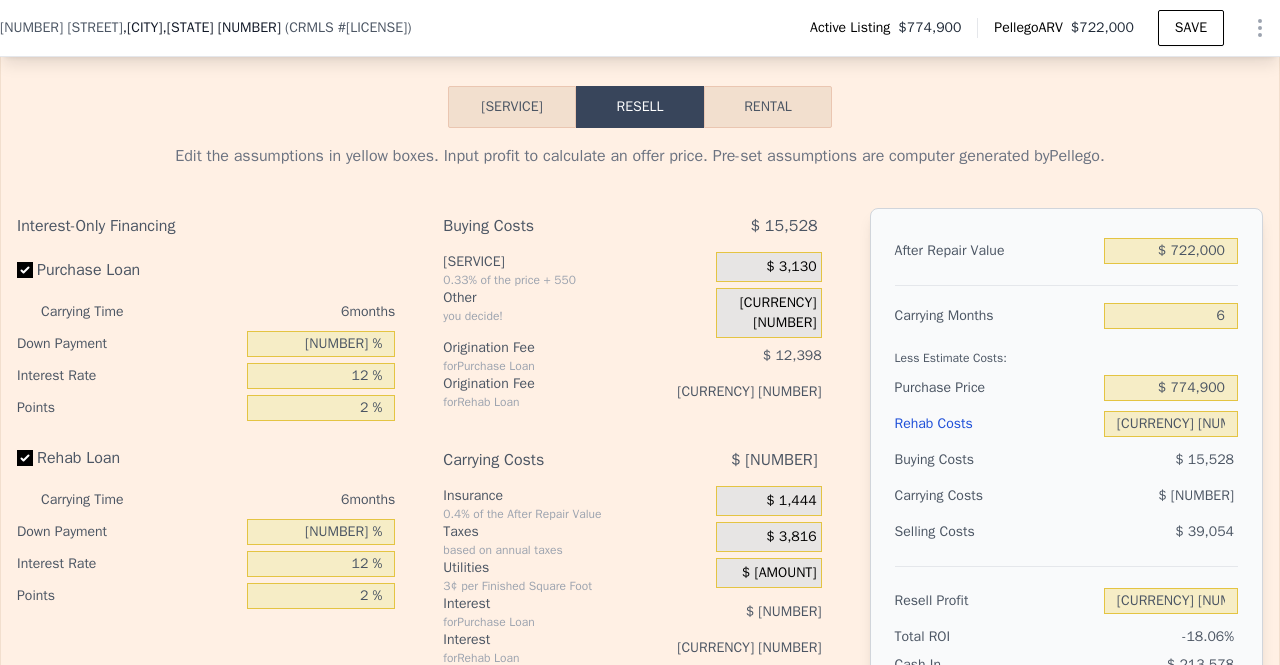 scroll, scrollTop: 3298, scrollLeft: 0, axis: vertical 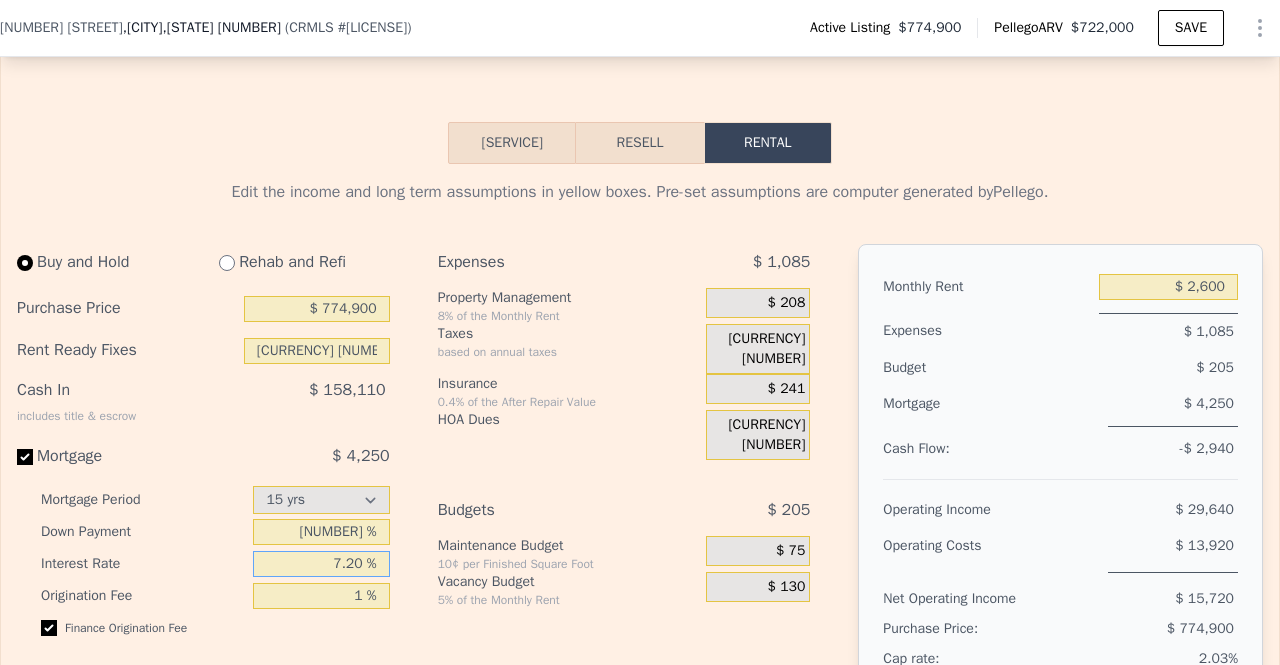click on "7.20 %" at bounding box center (321, 564) 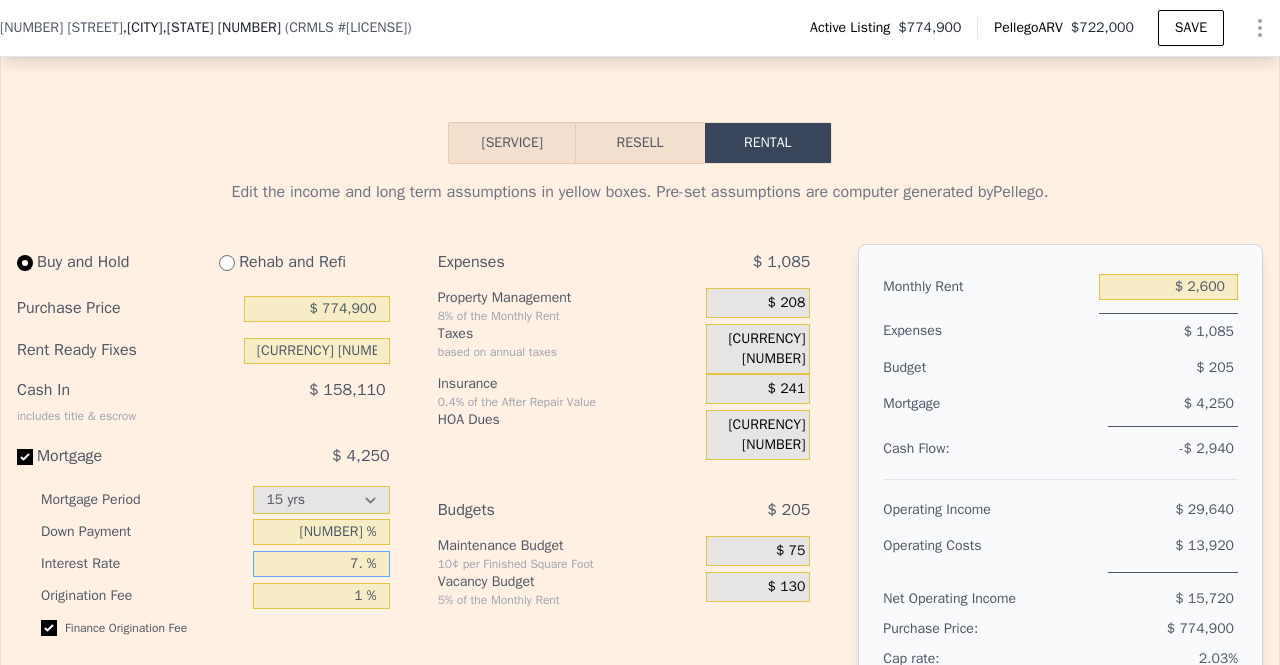 type on "7 %" 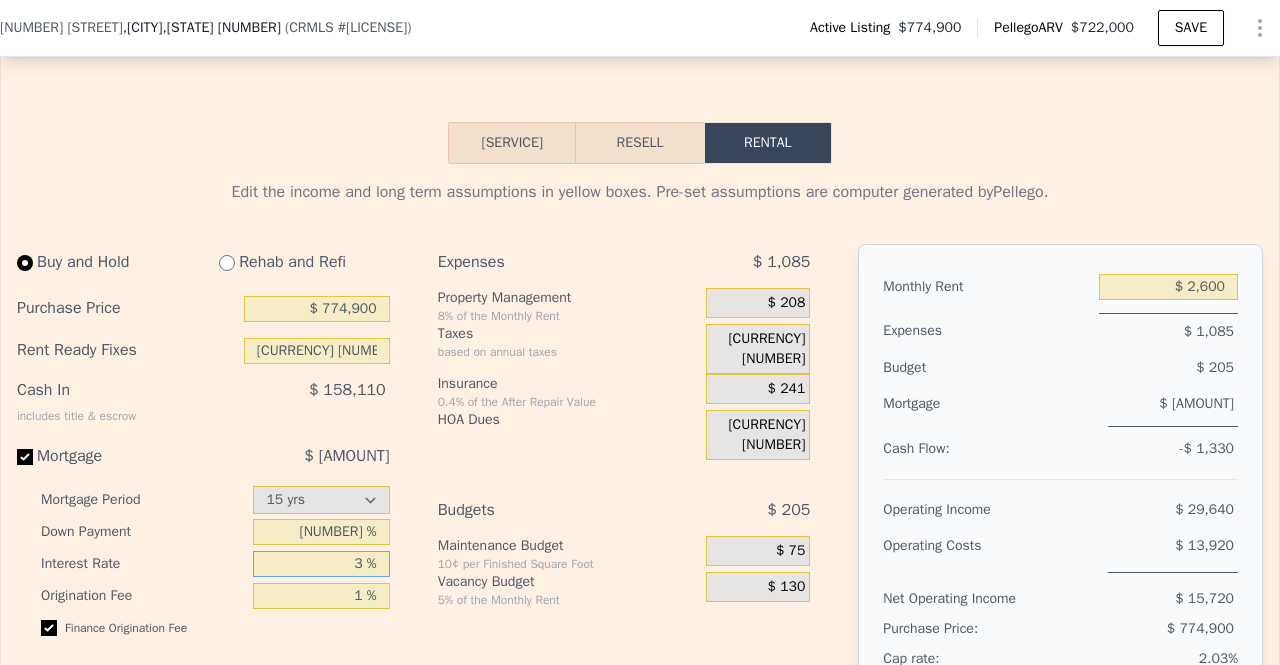 type on "3 %" 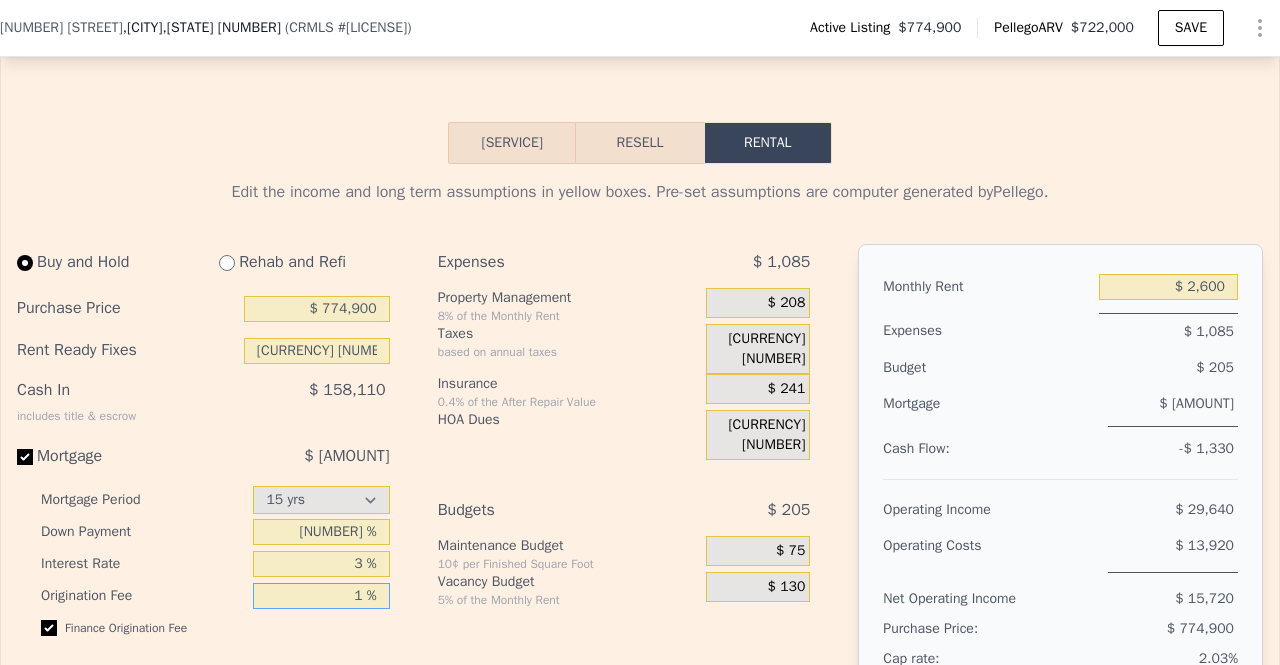 click on "1 %" at bounding box center (321, 596) 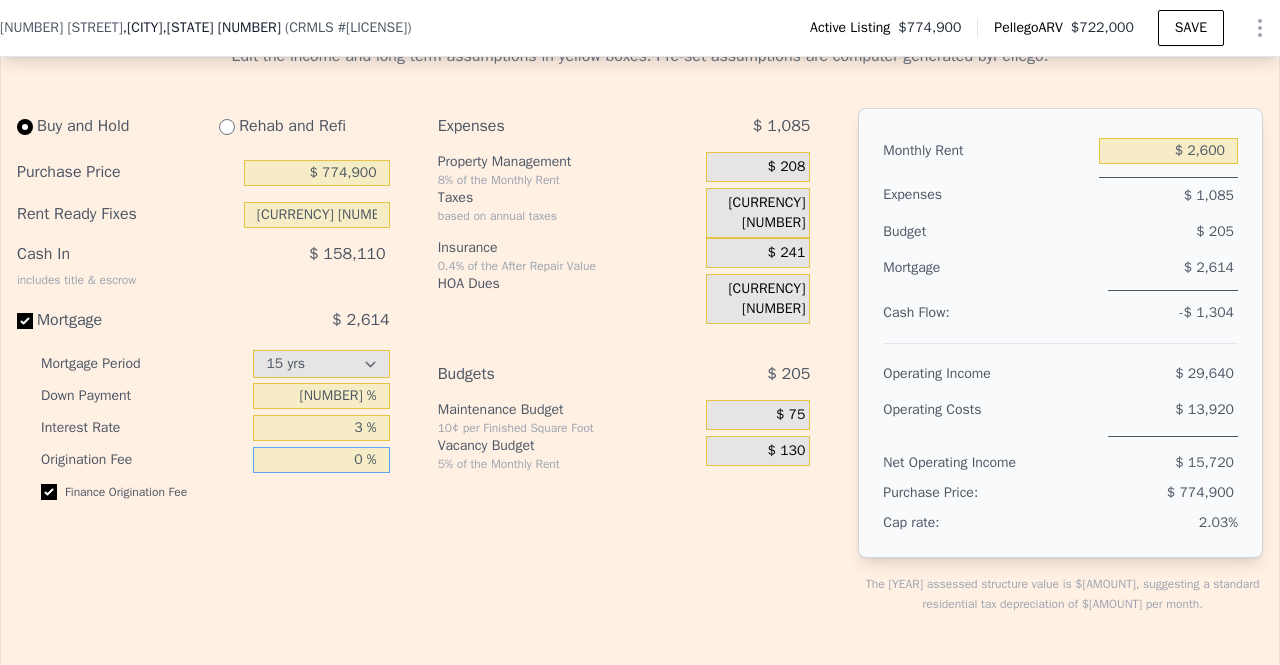 scroll, scrollTop: 3402, scrollLeft: 0, axis: vertical 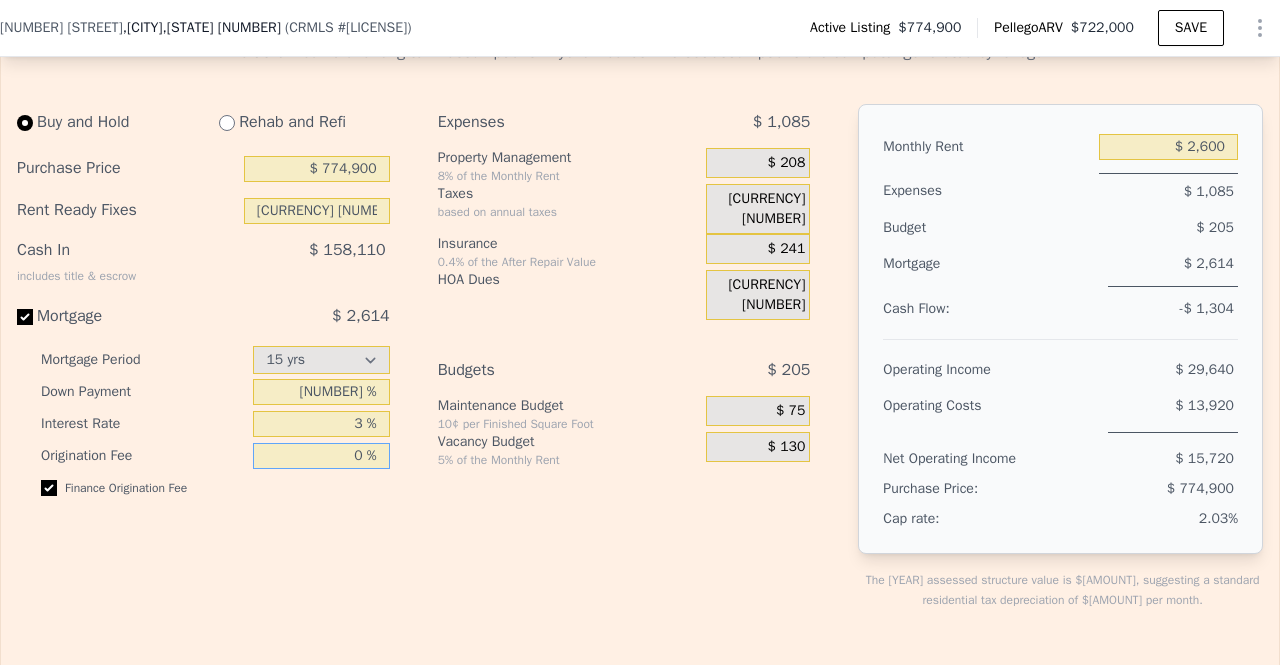 type on "0 %" 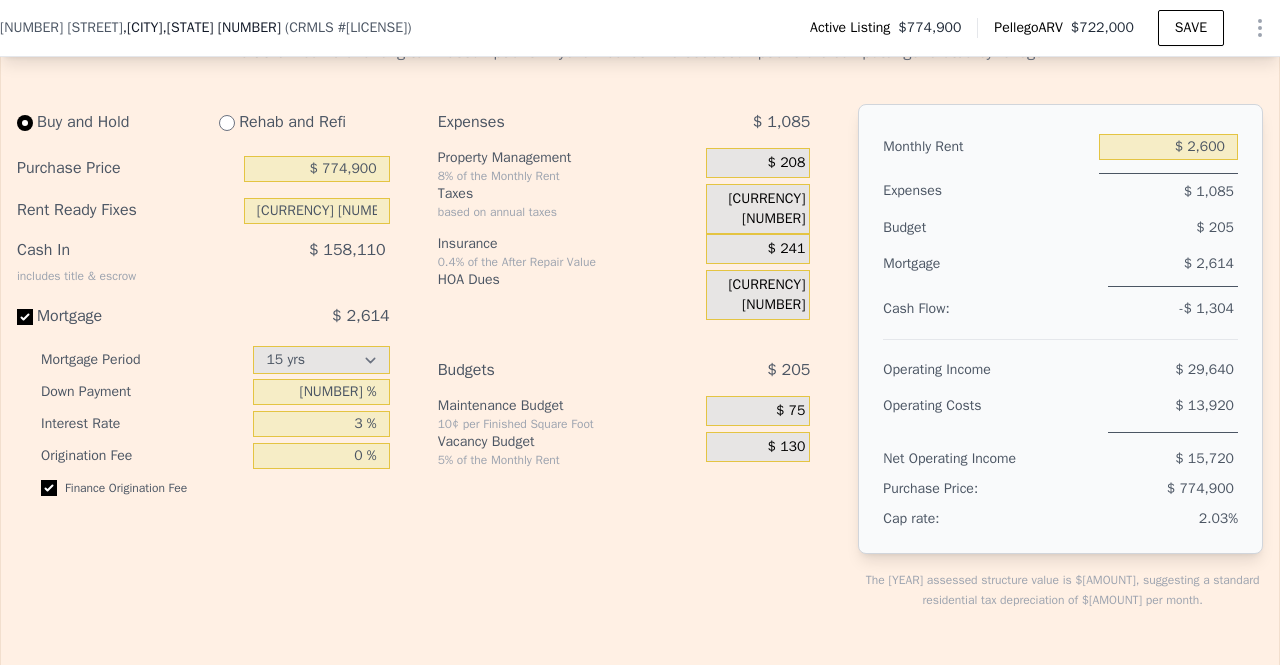 click on "$ 75" at bounding box center [758, 411] 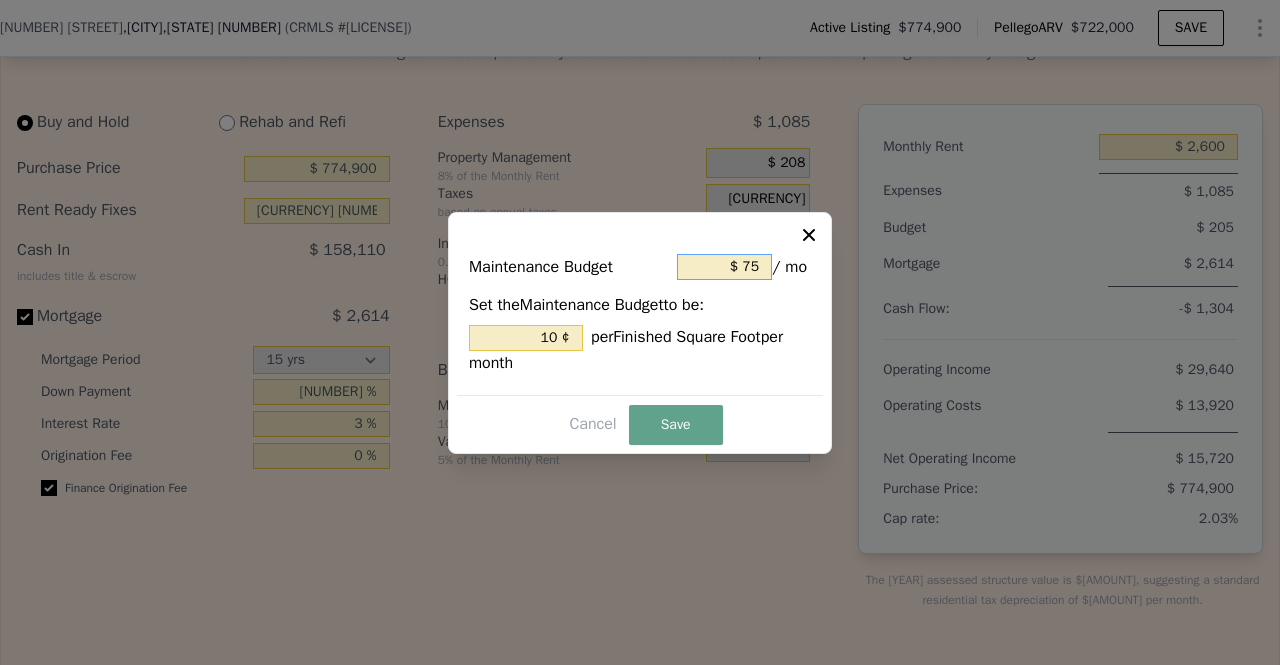 click on "$ 75" at bounding box center [724, 267] 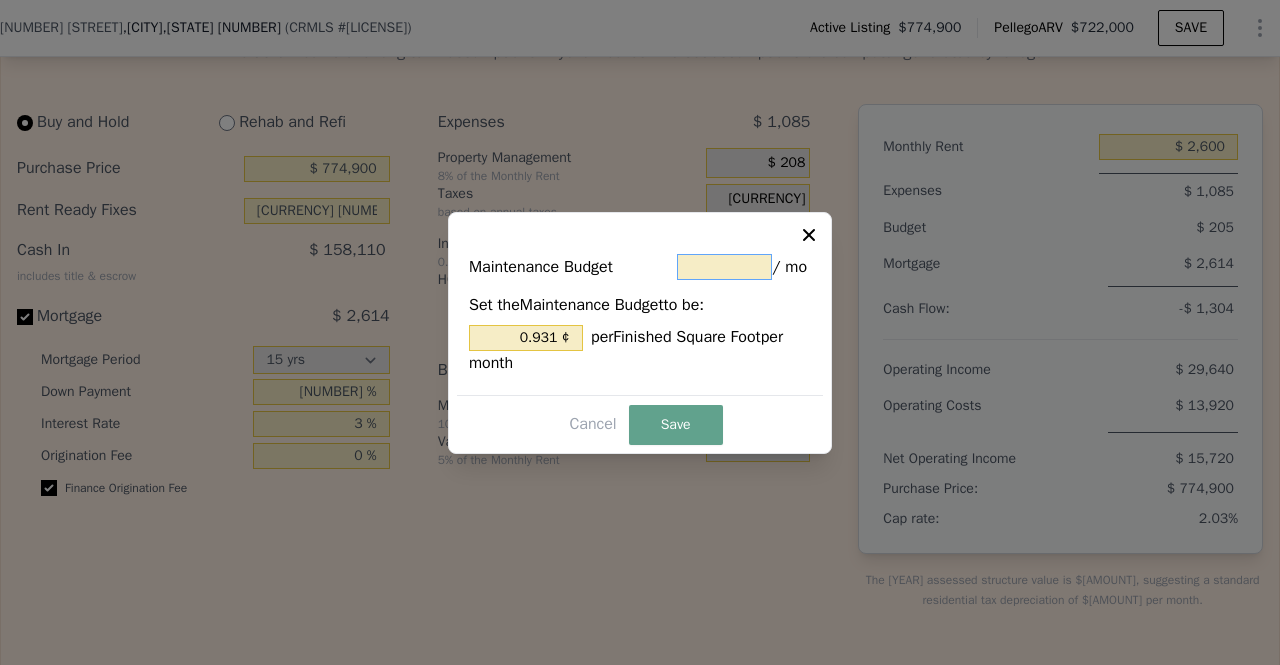 type on "[CURRENCY] [NUMBER]" 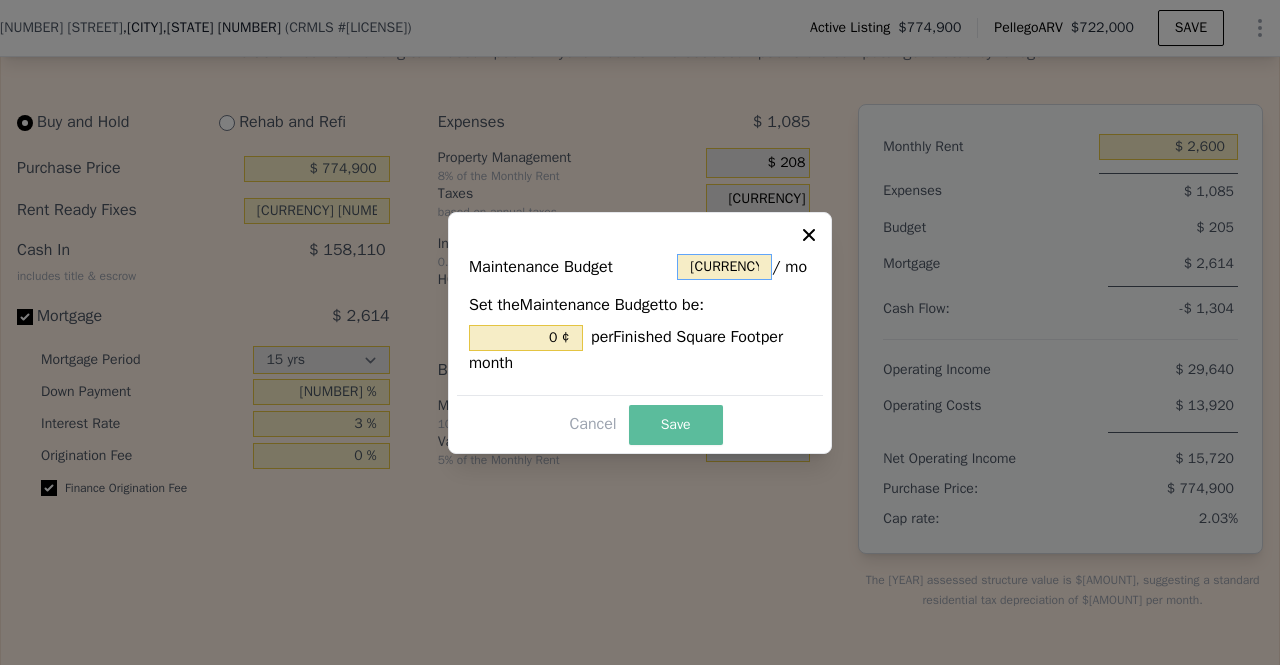type on "[CURRENCY] [NUMBER]" 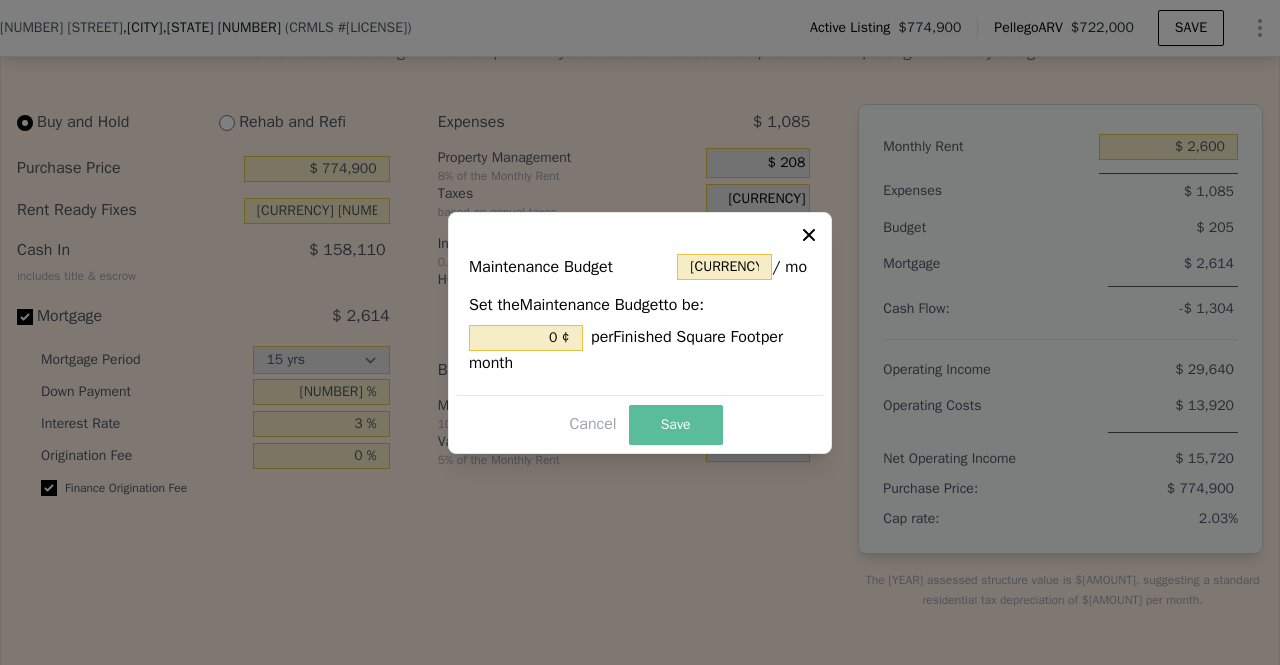 click on "Save" at bounding box center (676, 425) 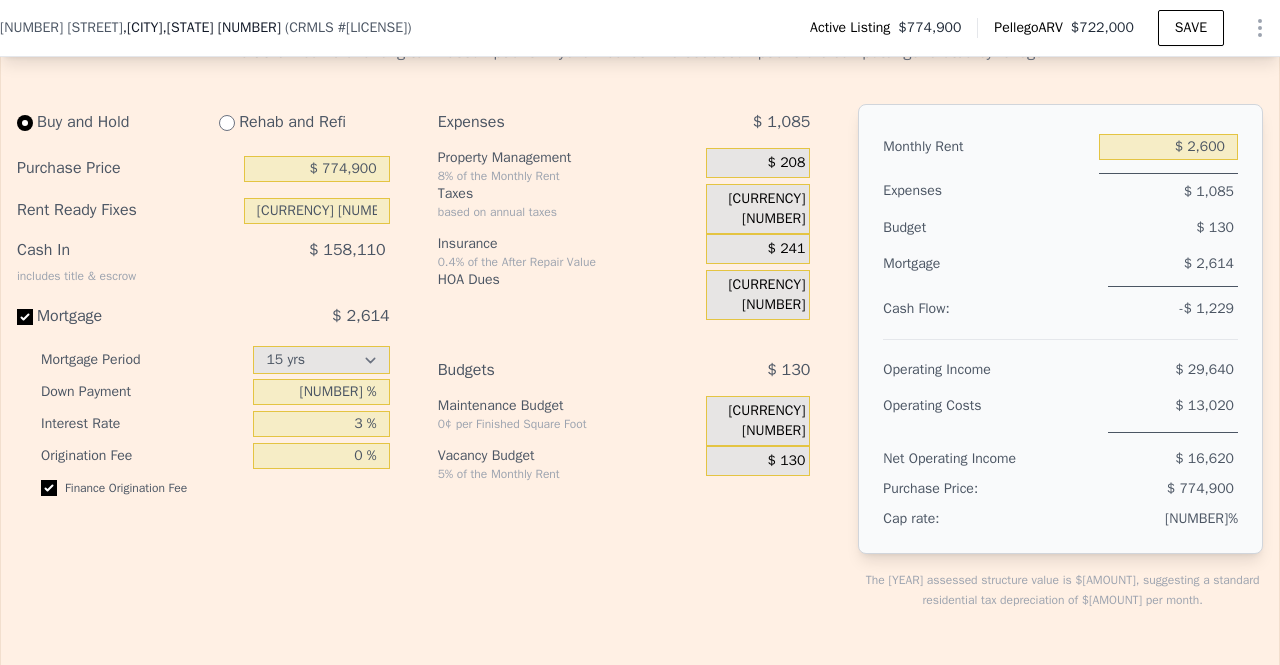 click on "$ 130" at bounding box center (787, 461) 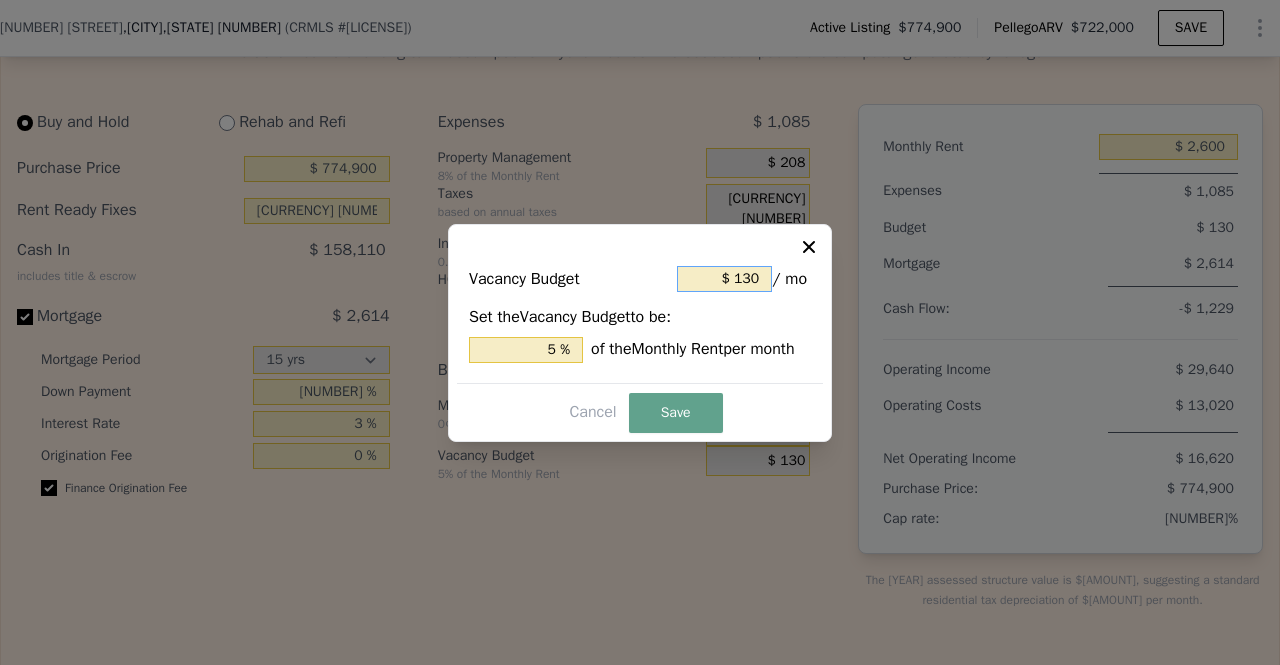 click on "$ 130" at bounding box center [724, 279] 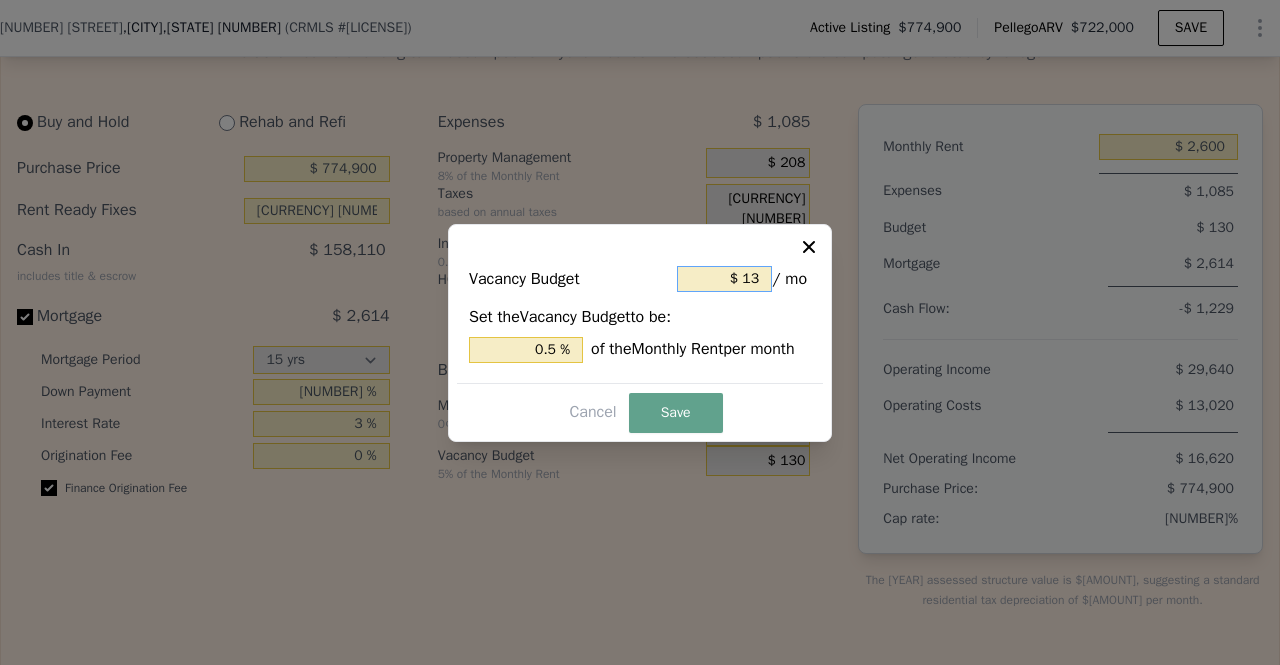 type on "$ 1" 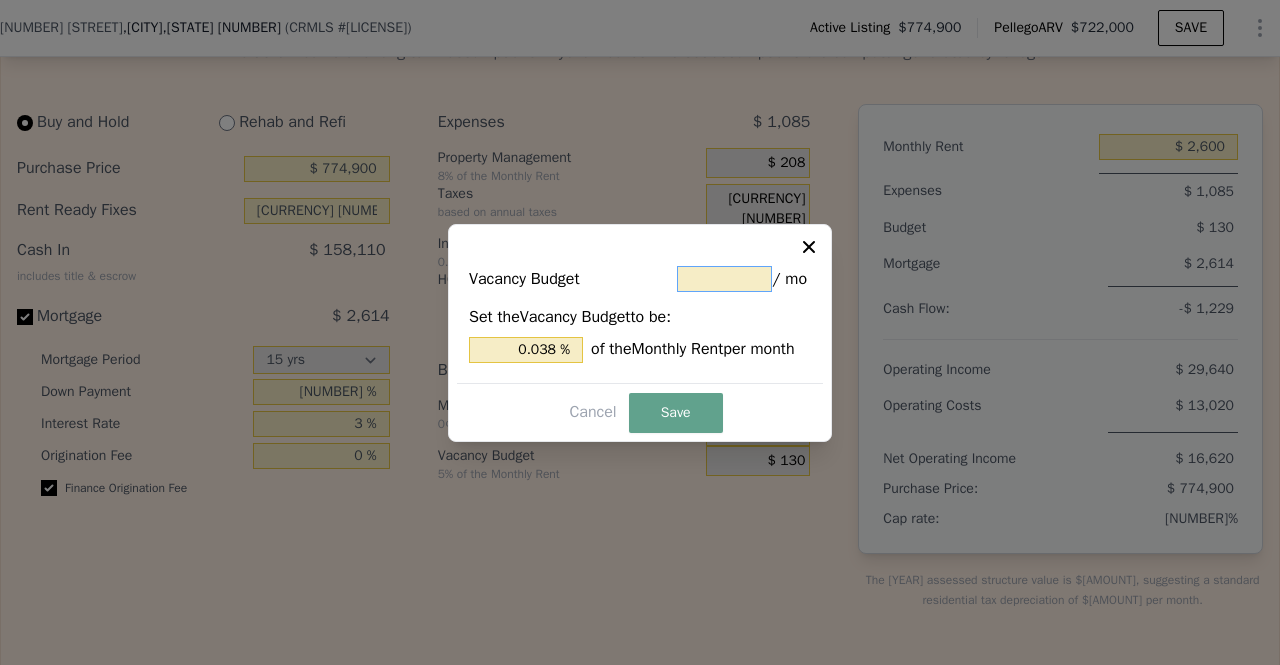 type on "[CURRENCY] [NUMBER]" 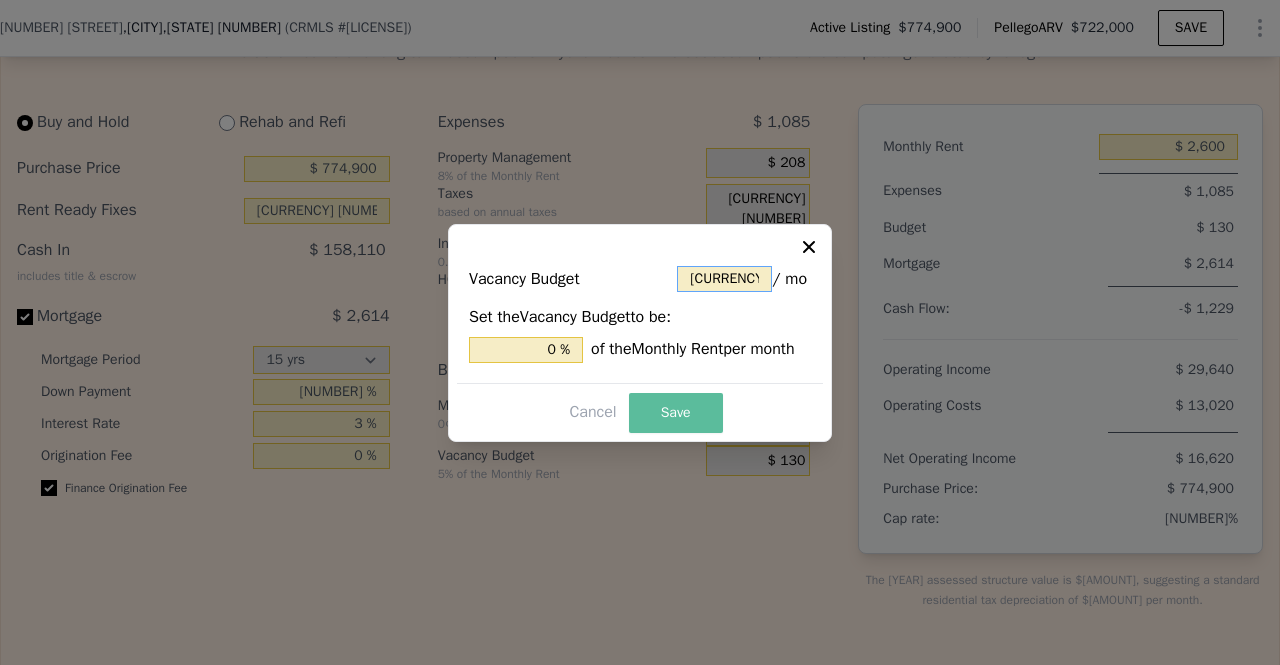 type on "[CURRENCY] [NUMBER]" 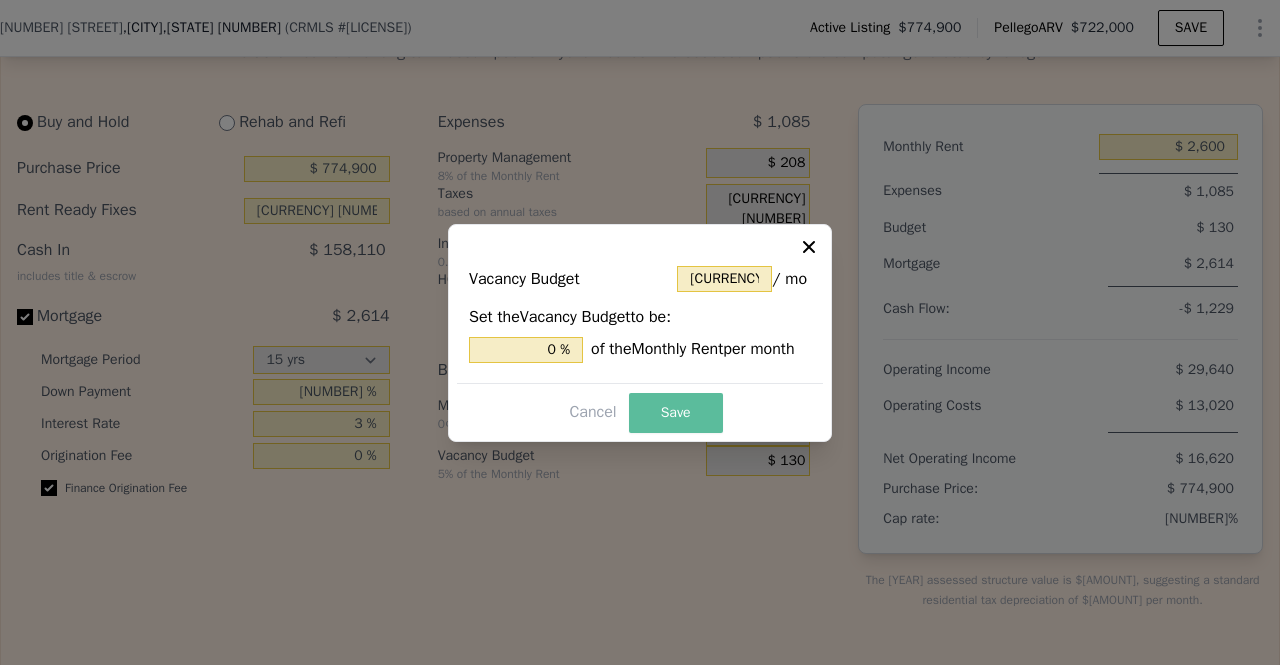 click on "Save" at bounding box center (676, 413) 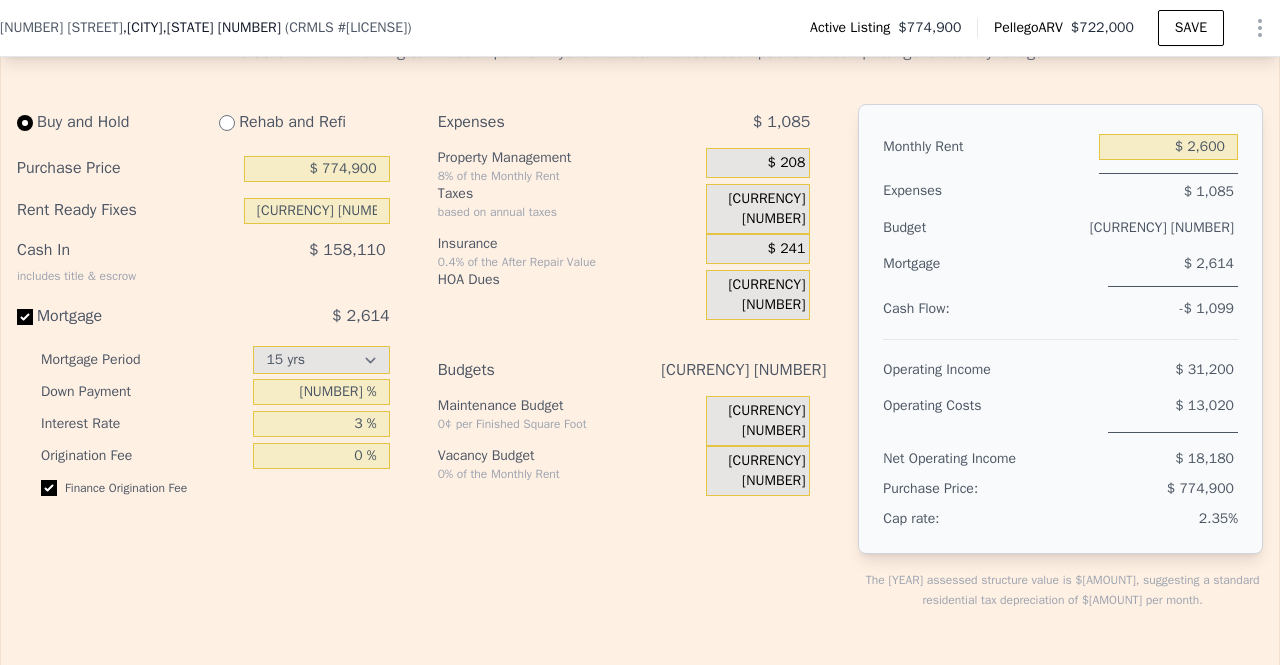 click on "$ 208" at bounding box center [787, 163] 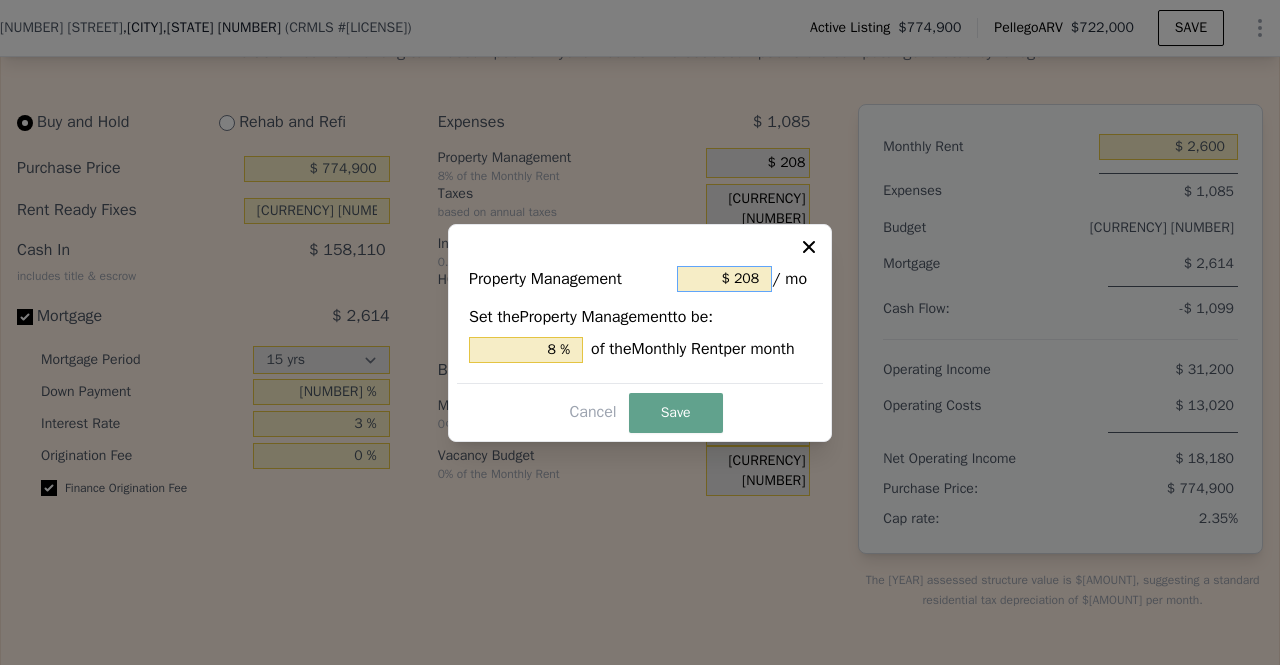 click on "$ 208" at bounding box center (724, 279) 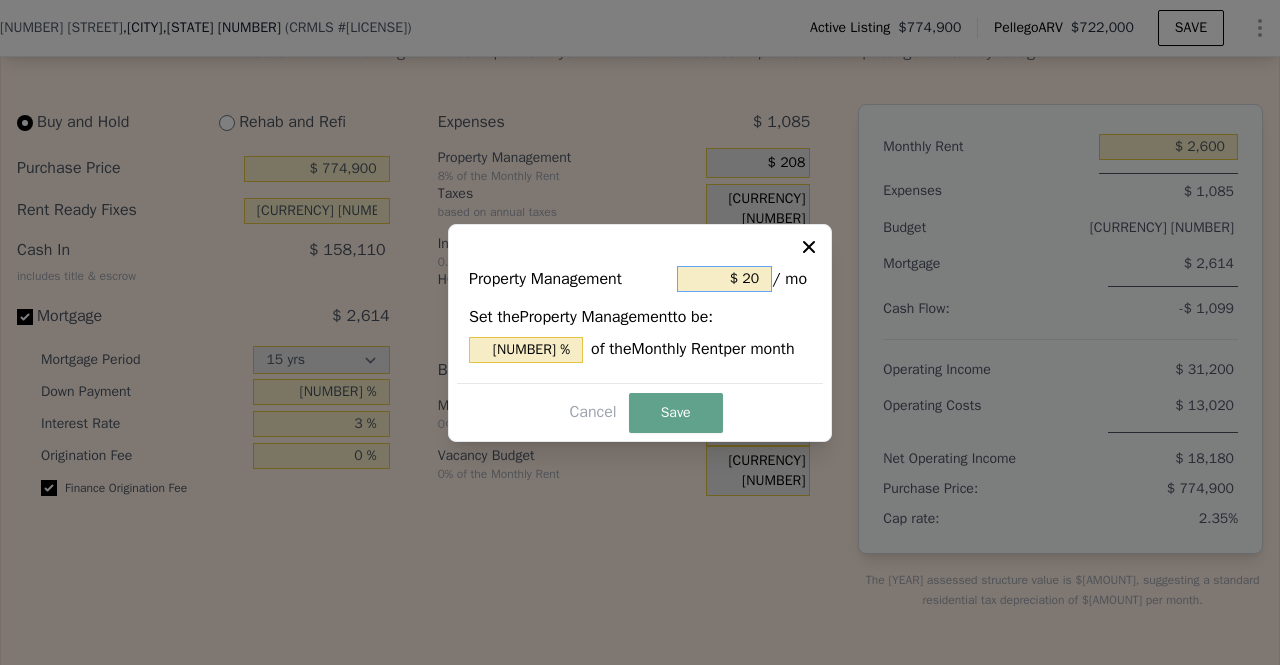 type on "$ 2" 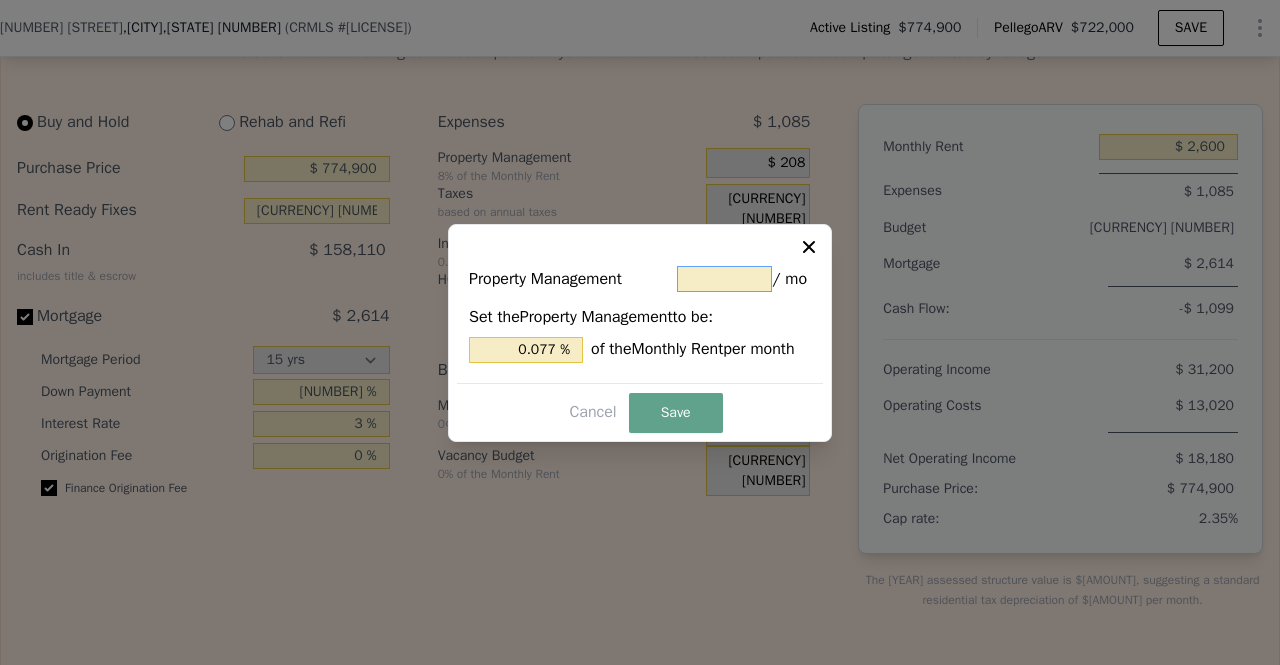 type on "[CURRENCY] [NUMBER]" 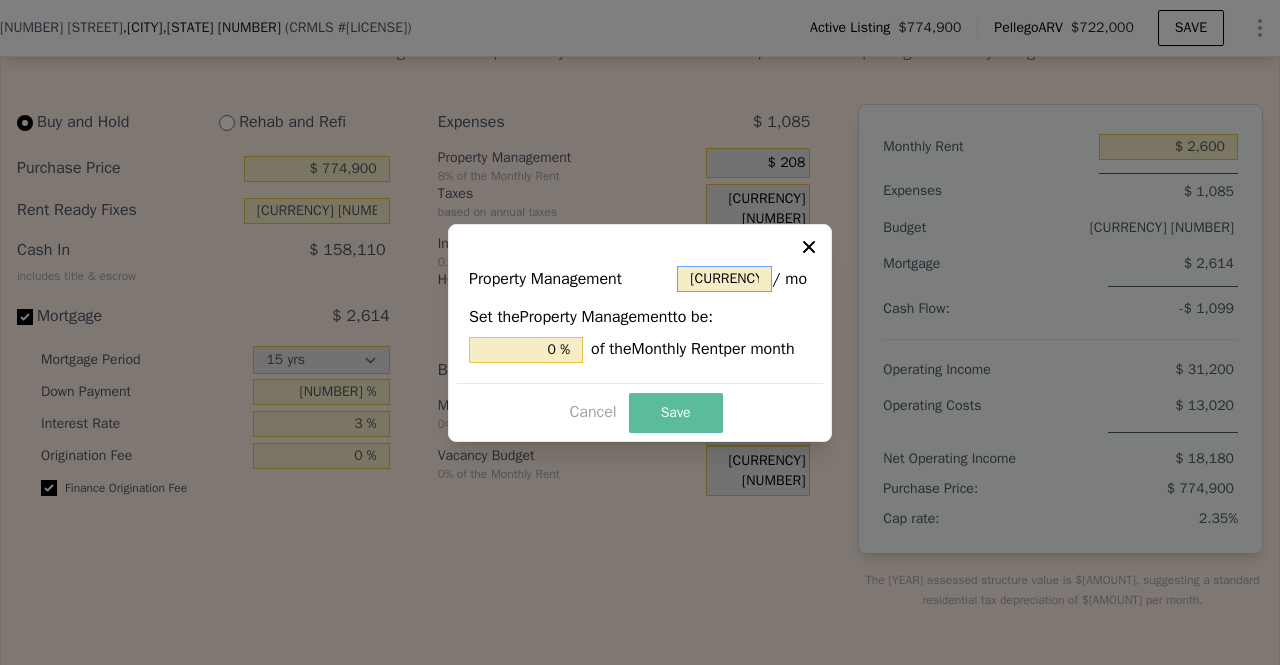 type on "[CURRENCY] [NUMBER]" 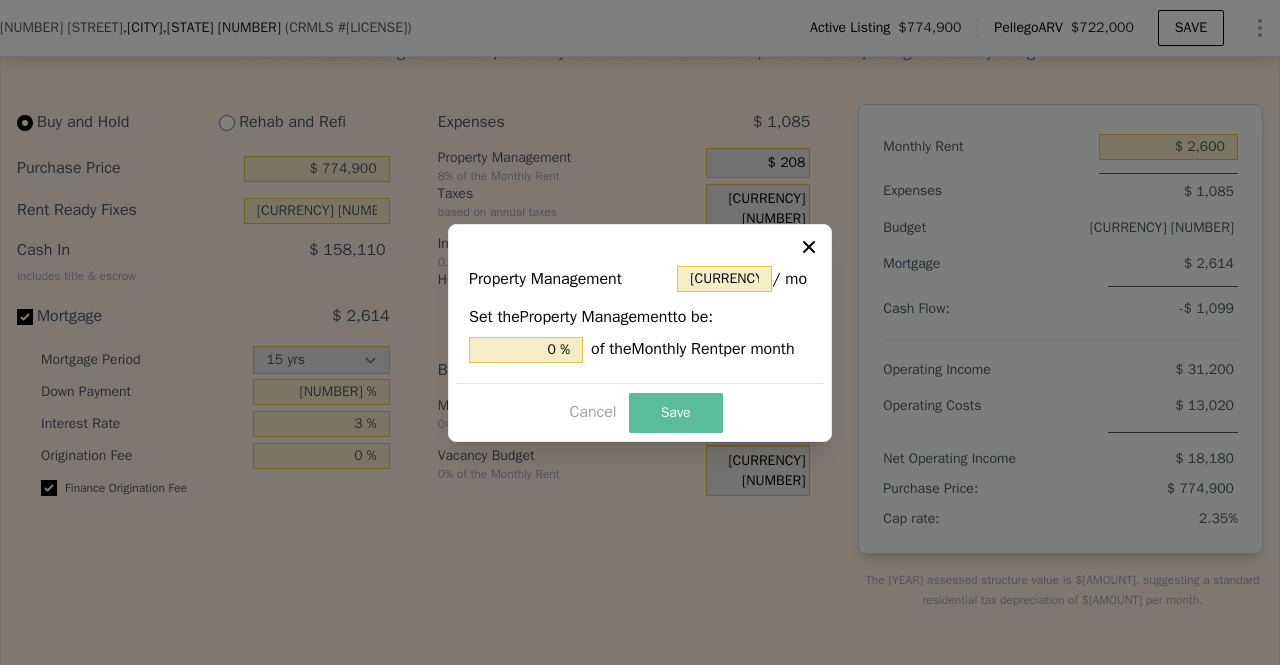 click on "Save" at bounding box center [676, 413] 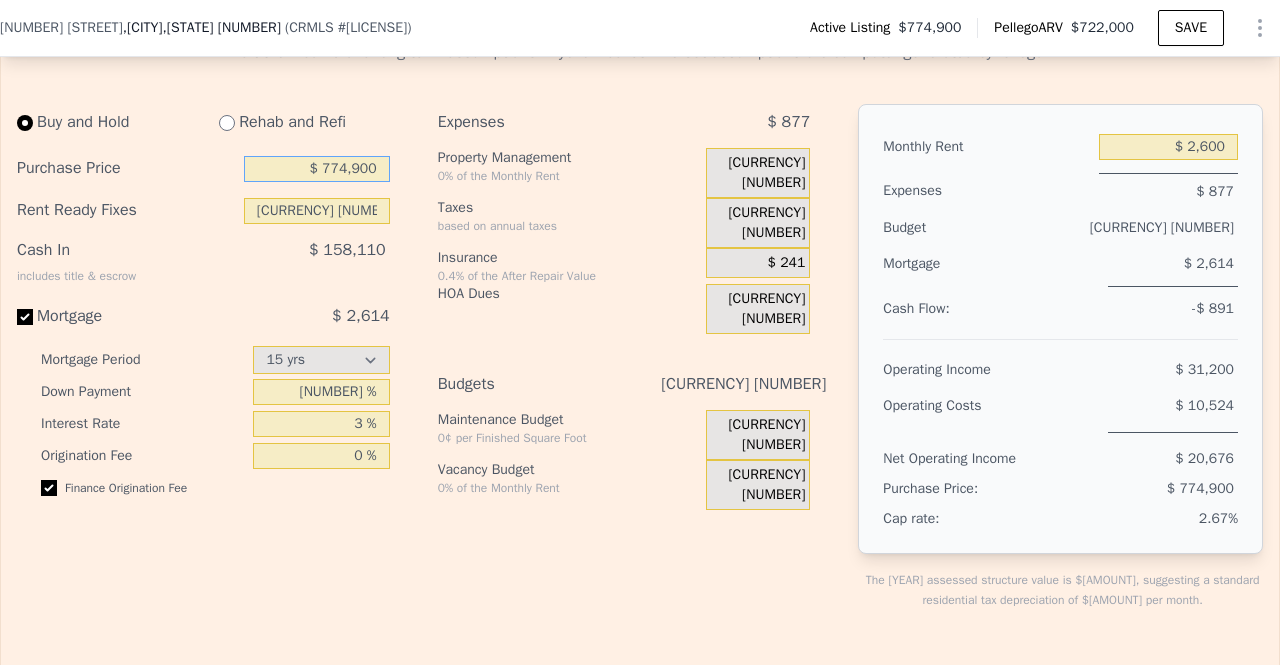 click on "$ 774,900" at bounding box center (317, 169) 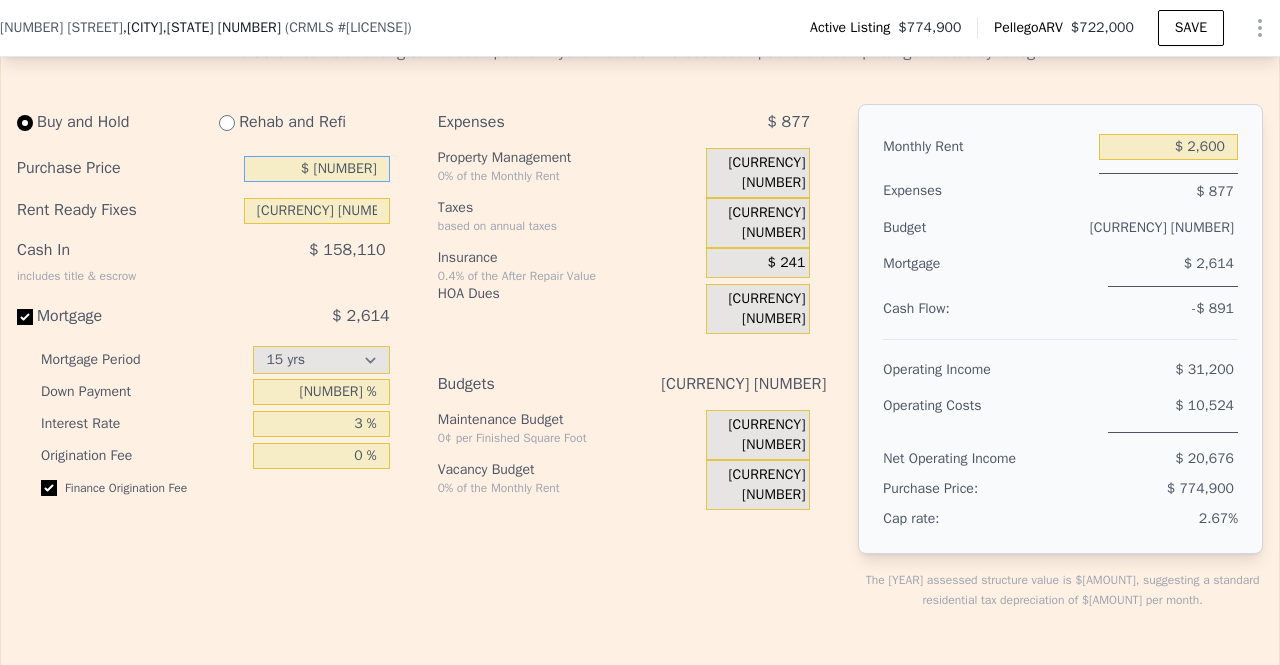 click on "$ [NUMBER]" at bounding box center [317, 169] 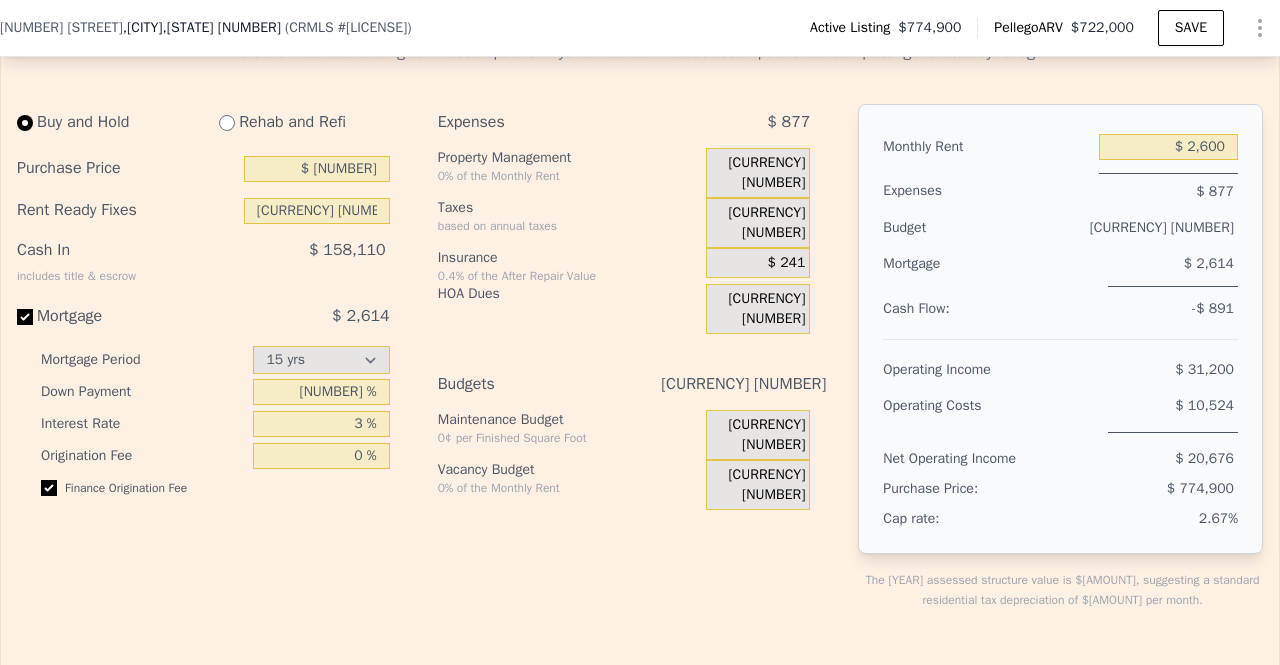 click on "Purchase Price $ 750,000 Rent Ready Fixes $ 0 Cash In includes title & escrow $ 158,110 Mortgage $ 2,614 Mortgage Period 15 yrs 30 yrs Down Payment 20 % Interest Rate 3 % Origination Fee 0 % Finance Origination Fee Expenses $ 877 Property Management 0% of the Monthly Rent $ 0 Taxes based on annual taxes $ 636 Insurance 0.4% of the After Repair Value $ 241 HOA Dues $ 0 Budgets $ 0 Maintenance Budget 0¢ per Finished Square Foot $ 0 Vacancy Budget 0% of the Monthly Rent $ 0" at bounding box center [421, 373] 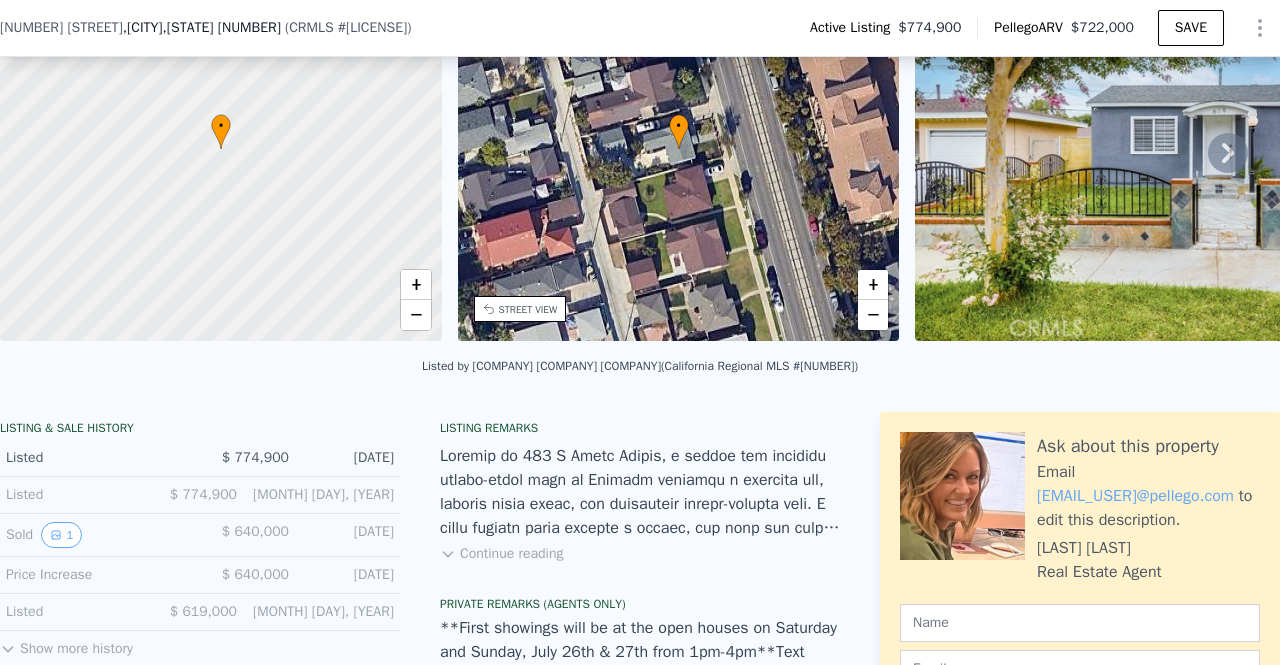 scroll, scrollTop: 108, scrollLeft: 0, axis: vertical 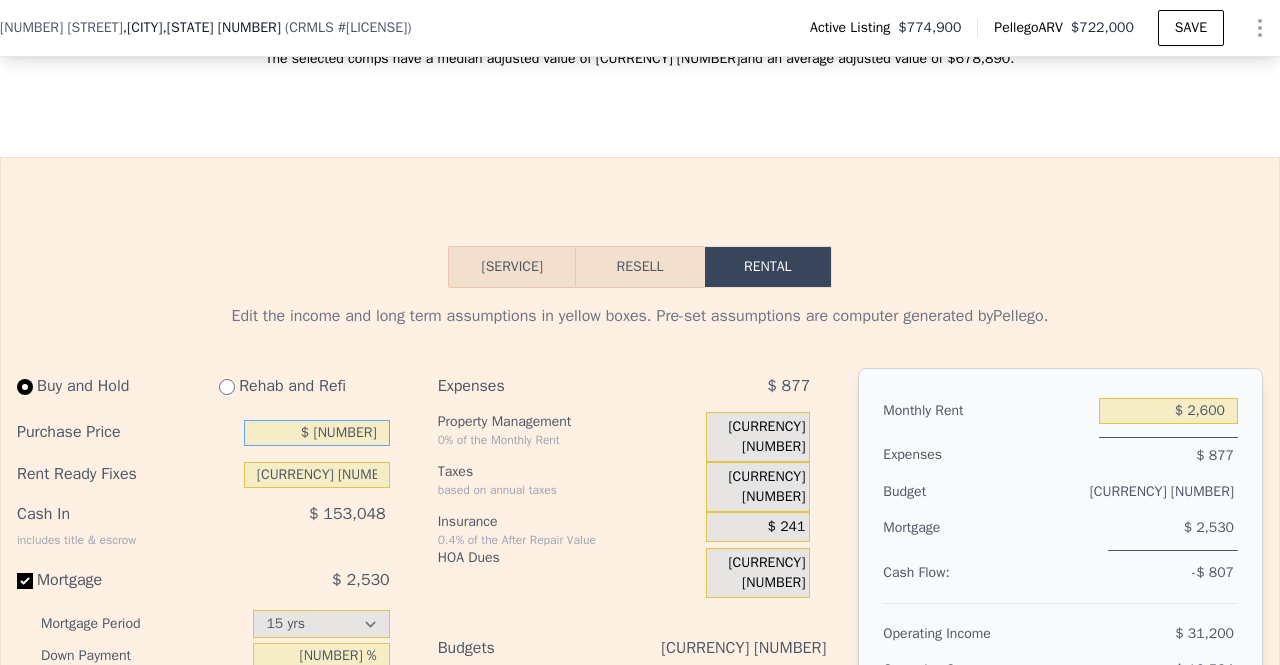 click on "$ [NUMBER]" at bounding box center (317, 433) 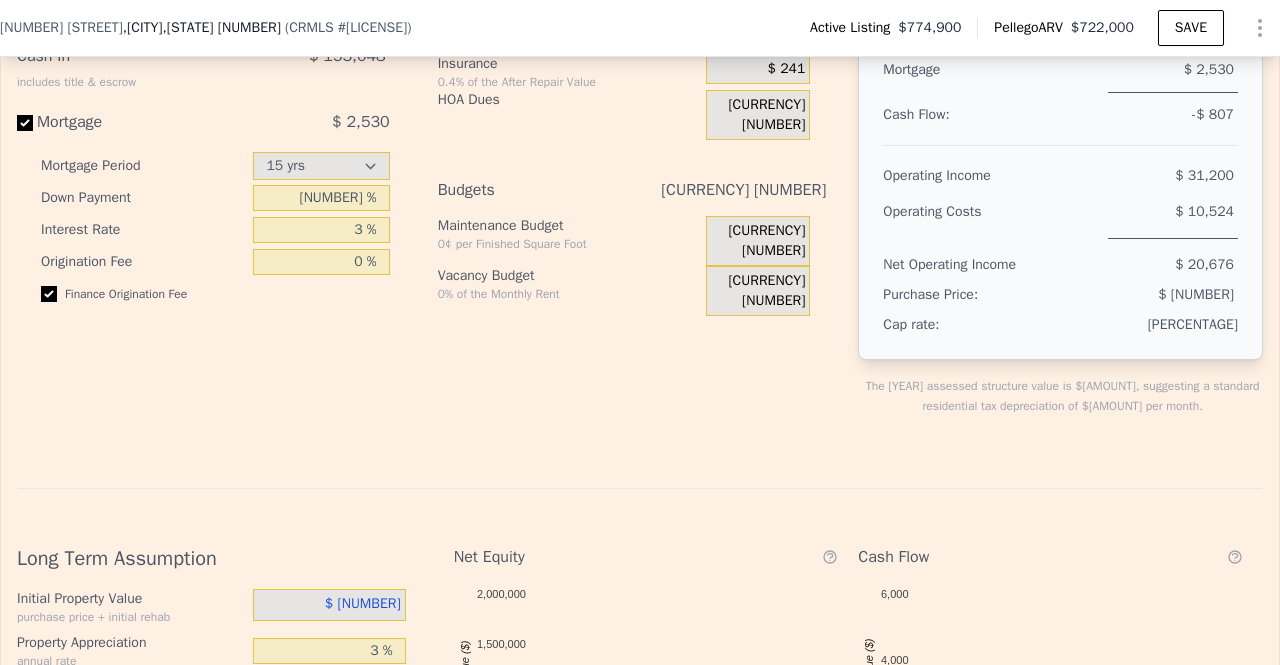 scroll, scrollTop: 3414, scrollLeft: 0, axis: vertical 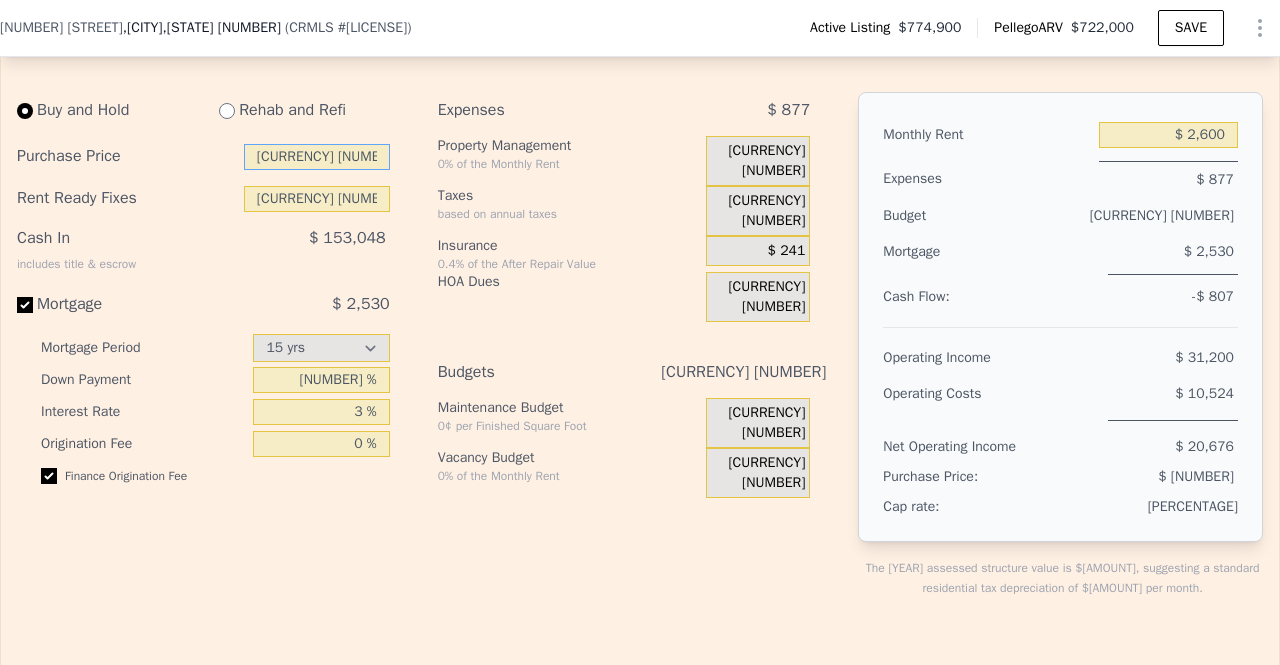 type on "[CURRENCY] [NUMBER]" 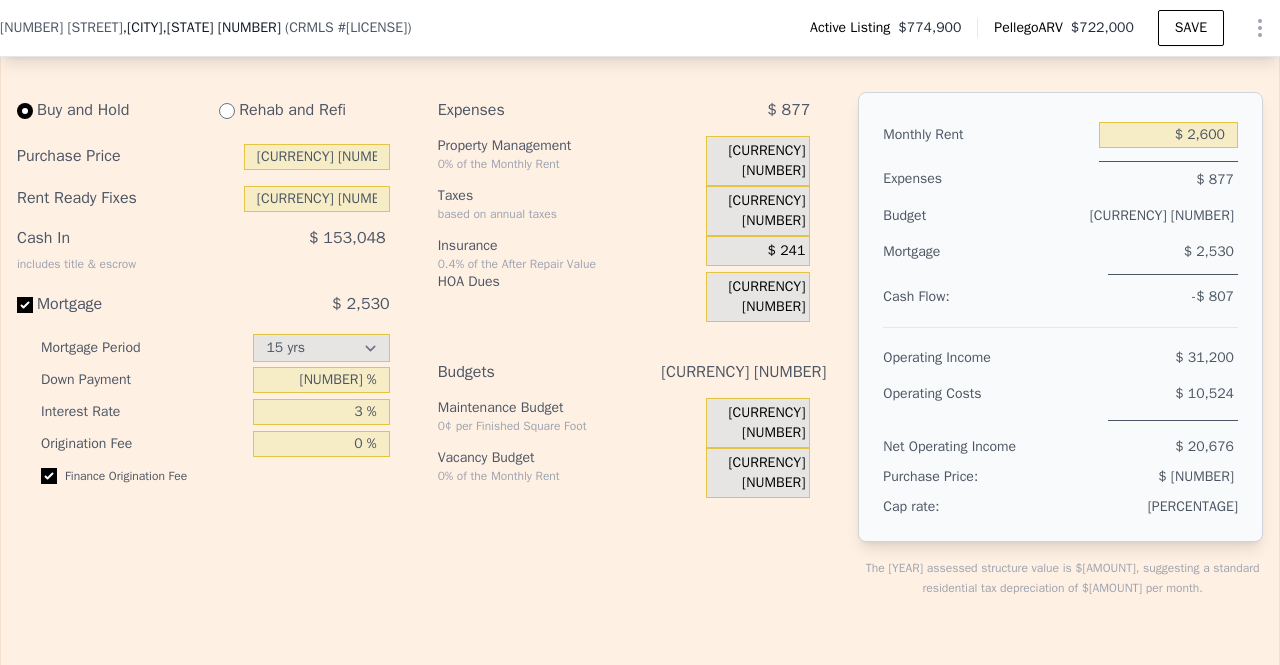 click on "Buy and Hold Rehab and Refi Purchase Price $ [PRICE] Rent Ready Fixes $ [PRICE] Cash In includes title & escrow $ [PRICE] Mortgage $ [PRICE] Mortgage Period 15 yrs 30 yrs Down Payment 20 % Interest Rate 3 % Origination Fee 0 % Finance Origination Fee Expenses $ [PRICE] Property Management 0% of the Monthly Rent $ [PRICE] Taxes based on annual taxes $ [PRICE] Insurance 0.4% of the After Repair Value $ [PRICE] HOA Dues $ [PRICE] Budgets $ [PRICE] Maintenance Budget 0¢ per Finished Square Foot $ [PRICE] Vacancy Budget 0% of the Monthly Rent $ [PRICE]" at bounding box center (421, 361) 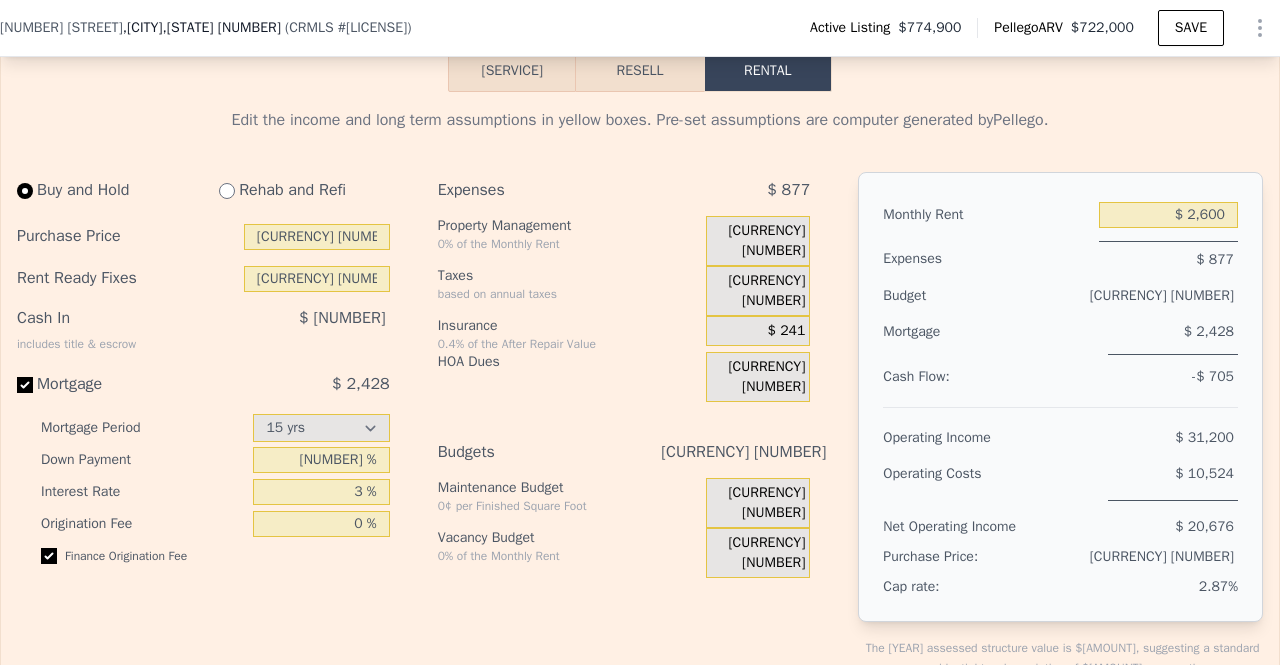 scroll, scrollTop: 3332, scrollLeft: 0, axis: vertical 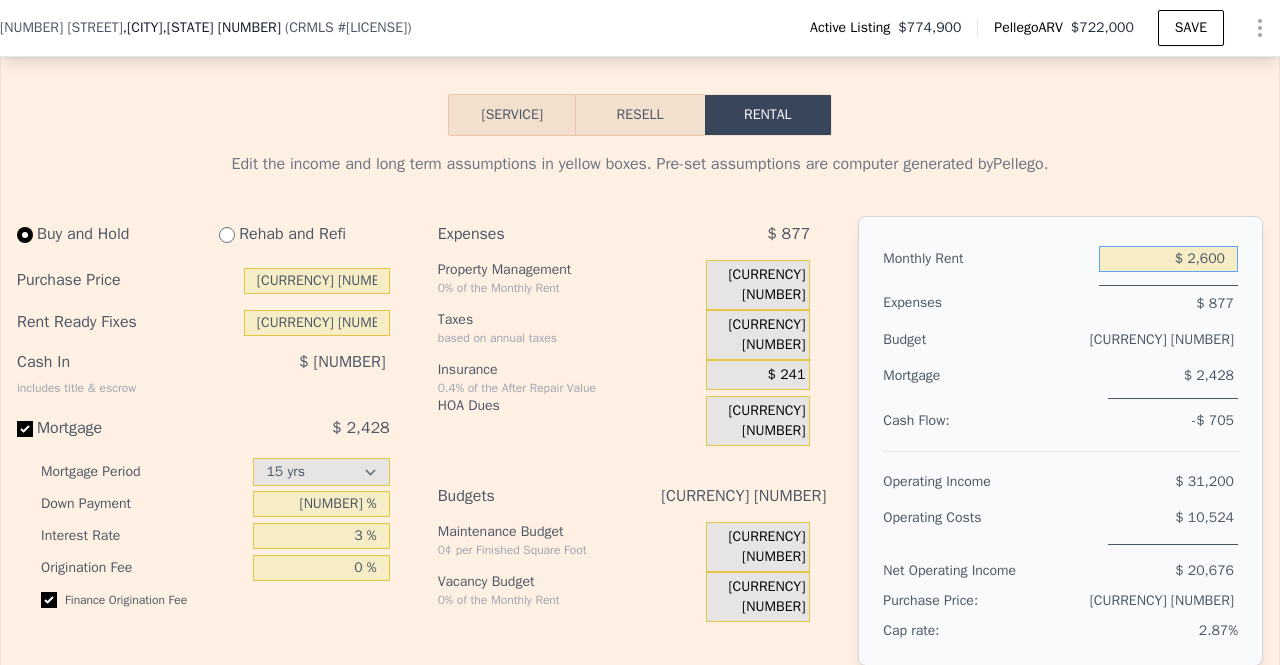 click on "$ 2,600" at bounding box center [1168, 259] 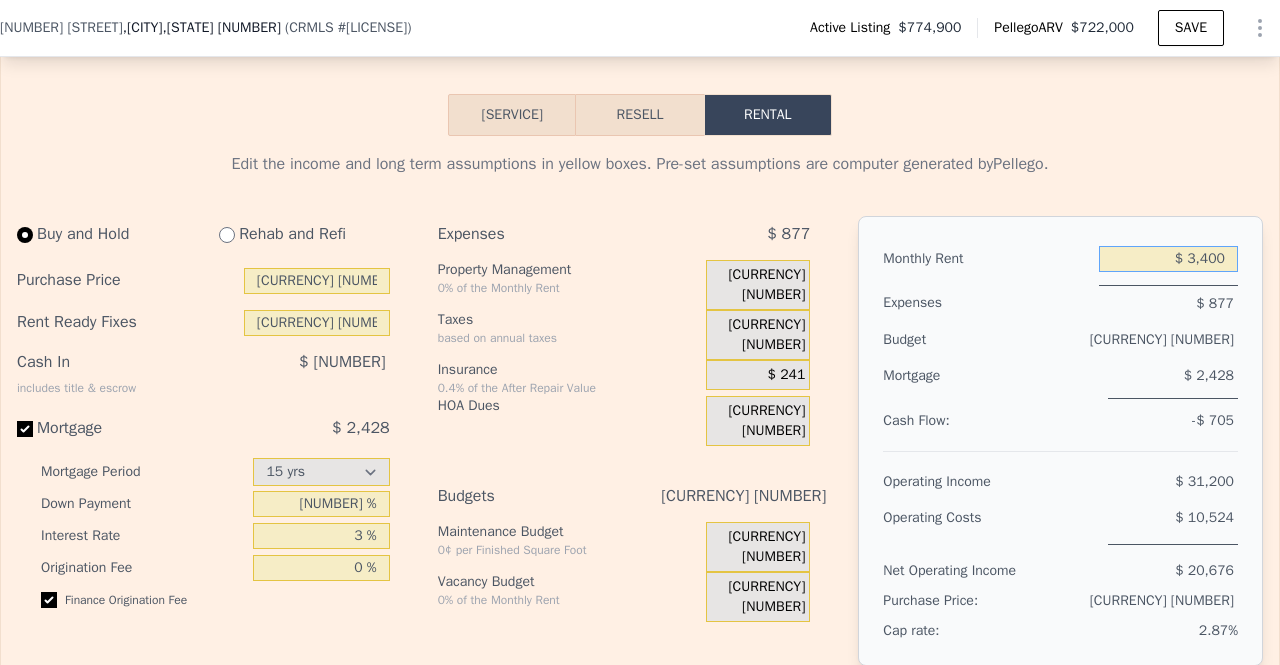 type on "$ 3,400" 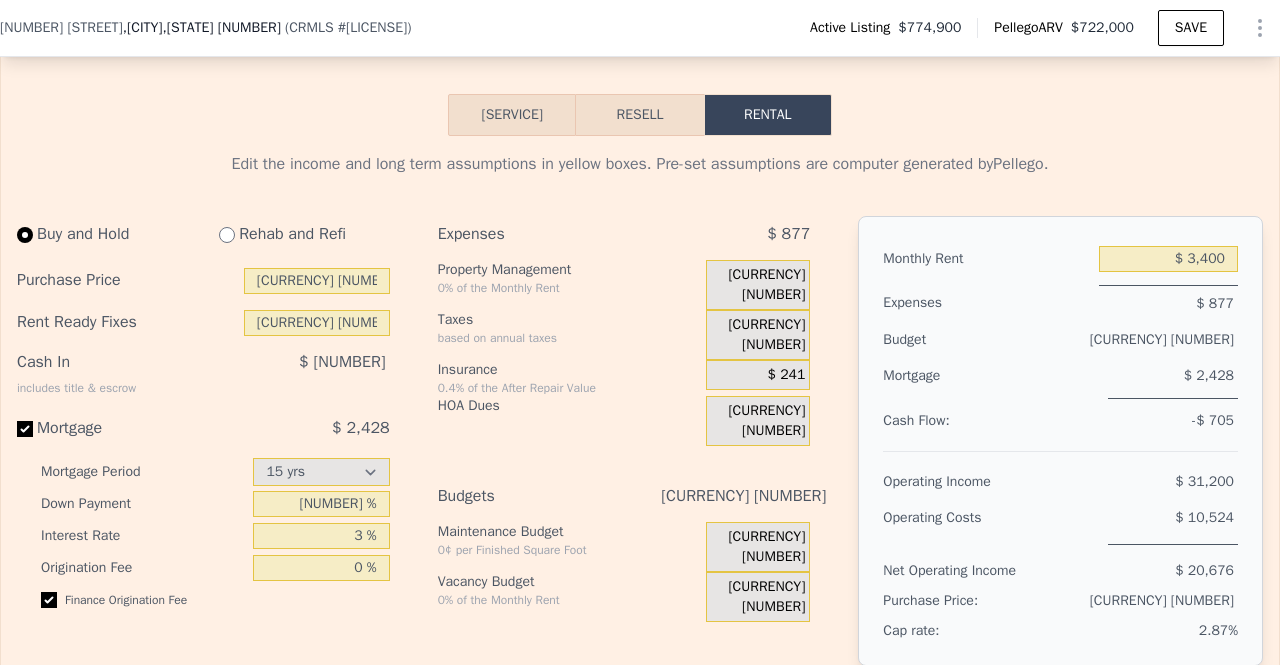 click on "Expenses $ 877 Property Management 0% of the Monthly Rent $ 0 Taxes based on annual taxes $ 636 Insurance 0.4% of the After Repair Value $ 241 HOA Dues $ 0 Budgets $ 0 Maintenance Budget 0¢ per Finished Square Foot $ 0 Vacancy Budget 0% of the Monthly Rent $ 0" at bounding box center (632, 485) 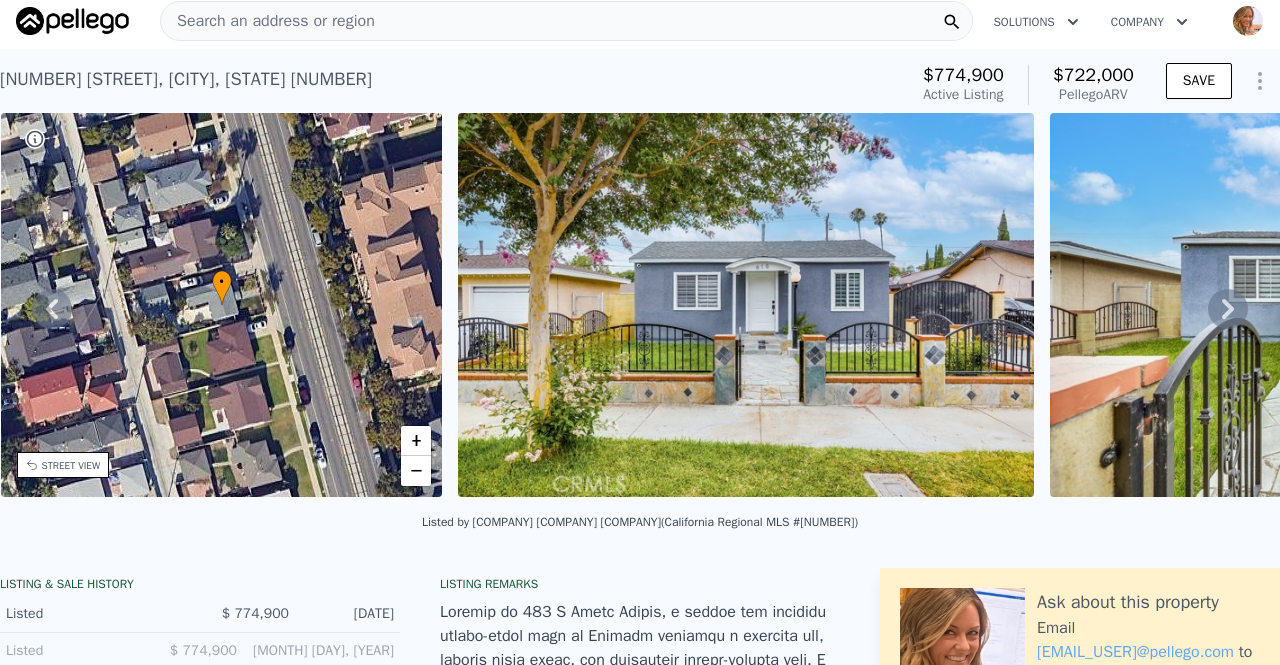 scroll, scrollTop: 0, scrollLeft: 0, axis: both 